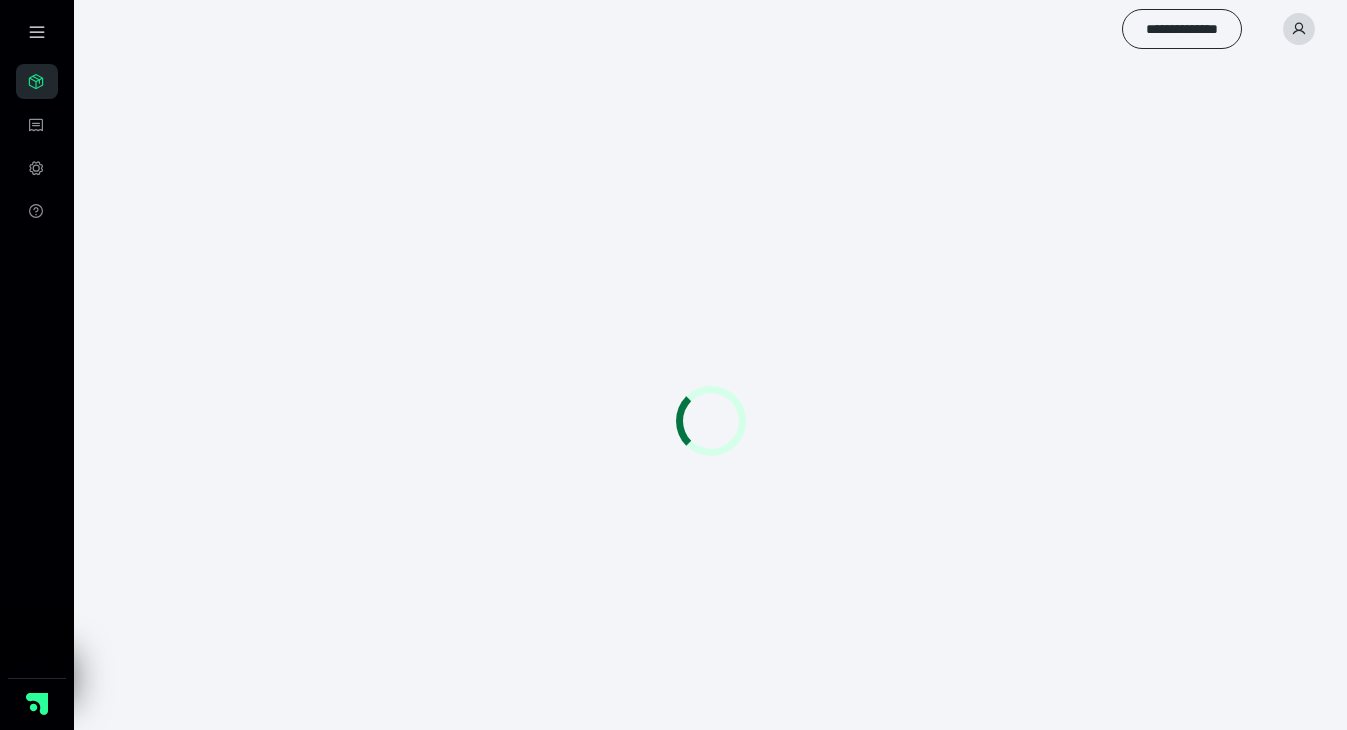 scroll, scrollTop: 0, scrollLeft: 0, axis: both 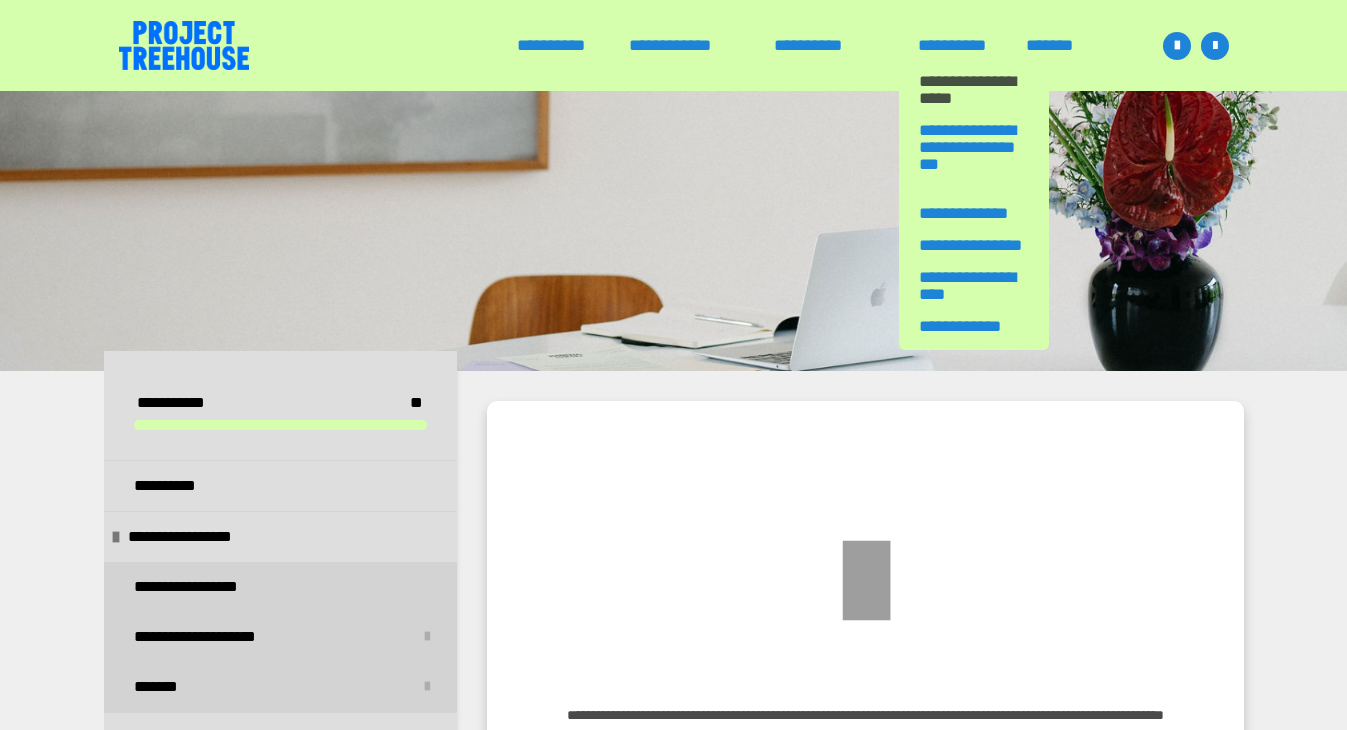 click on "**********" at bounding box center (974, 90) 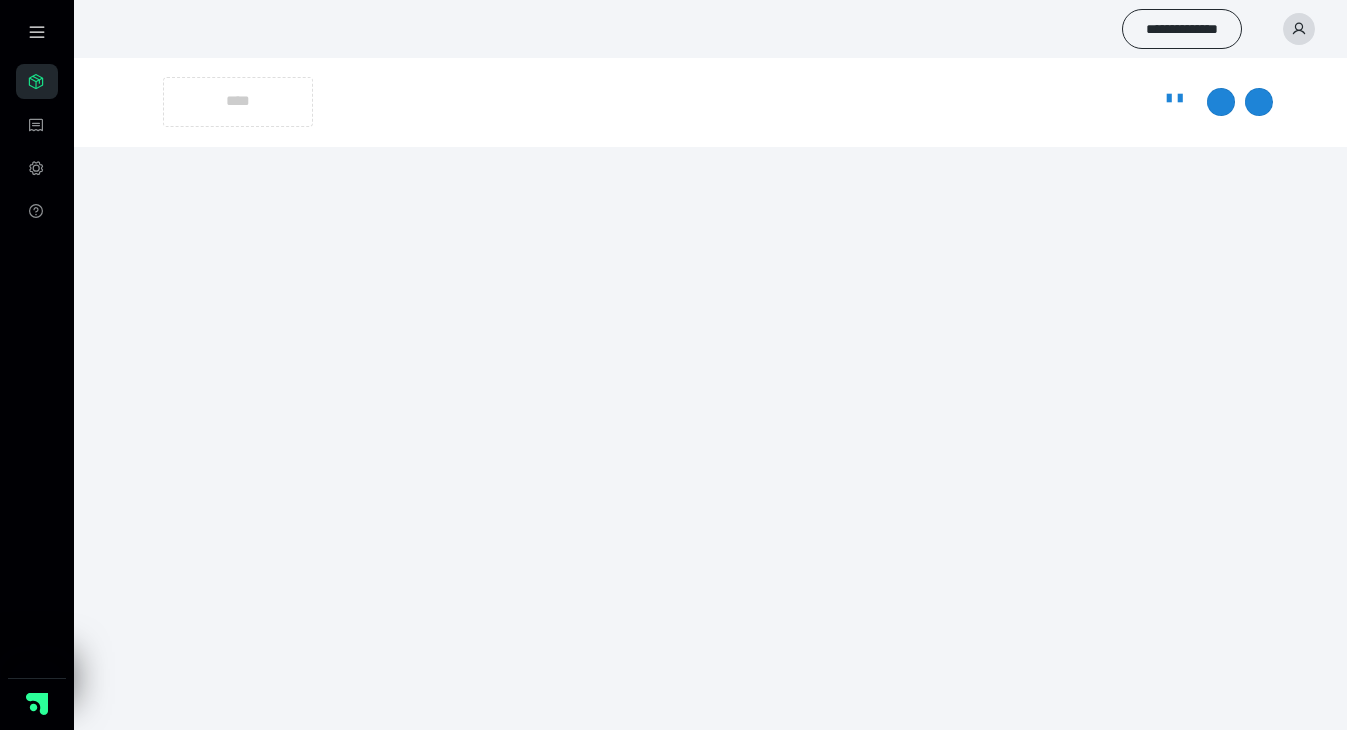 scroll, scrollTop: 0, scrollLeft: 0, axis: both 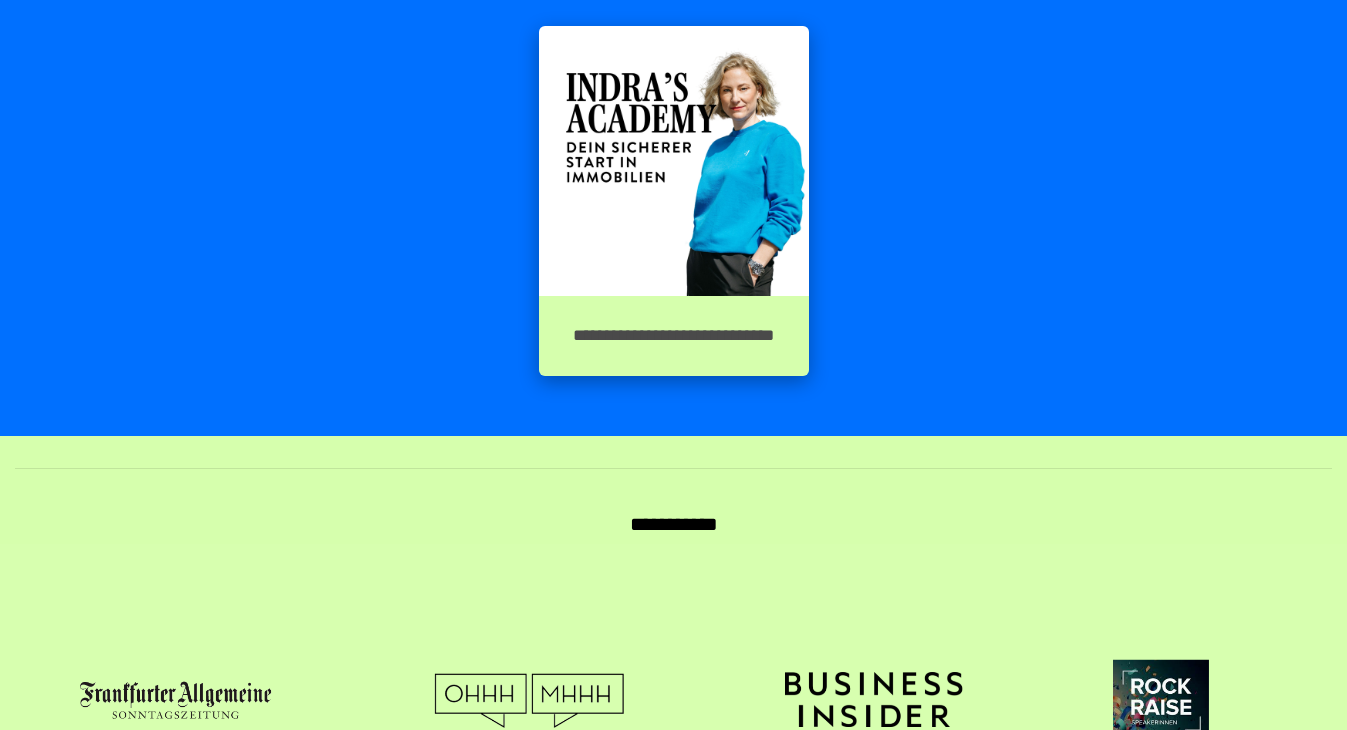 click at bounding box center (674, 161) 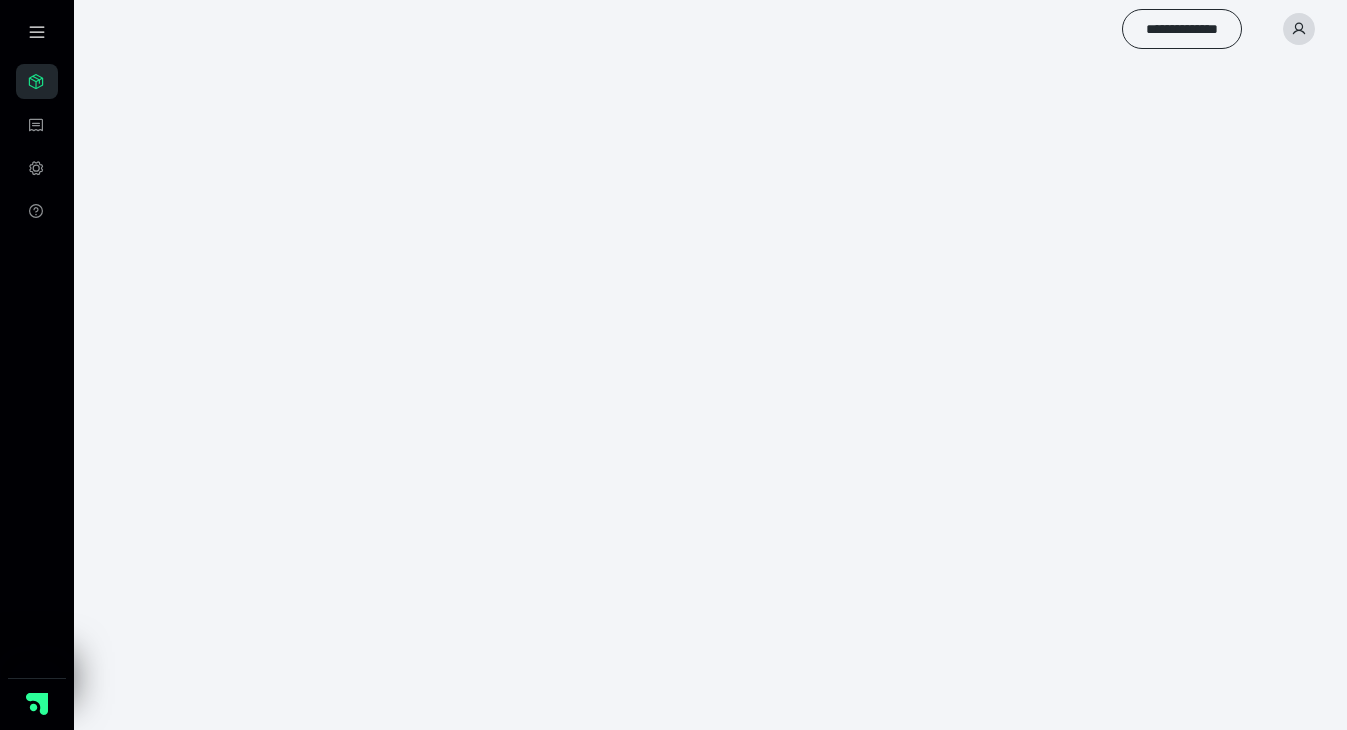 scroll, scrollTop: 0, scrollLeft: 0, axis: both 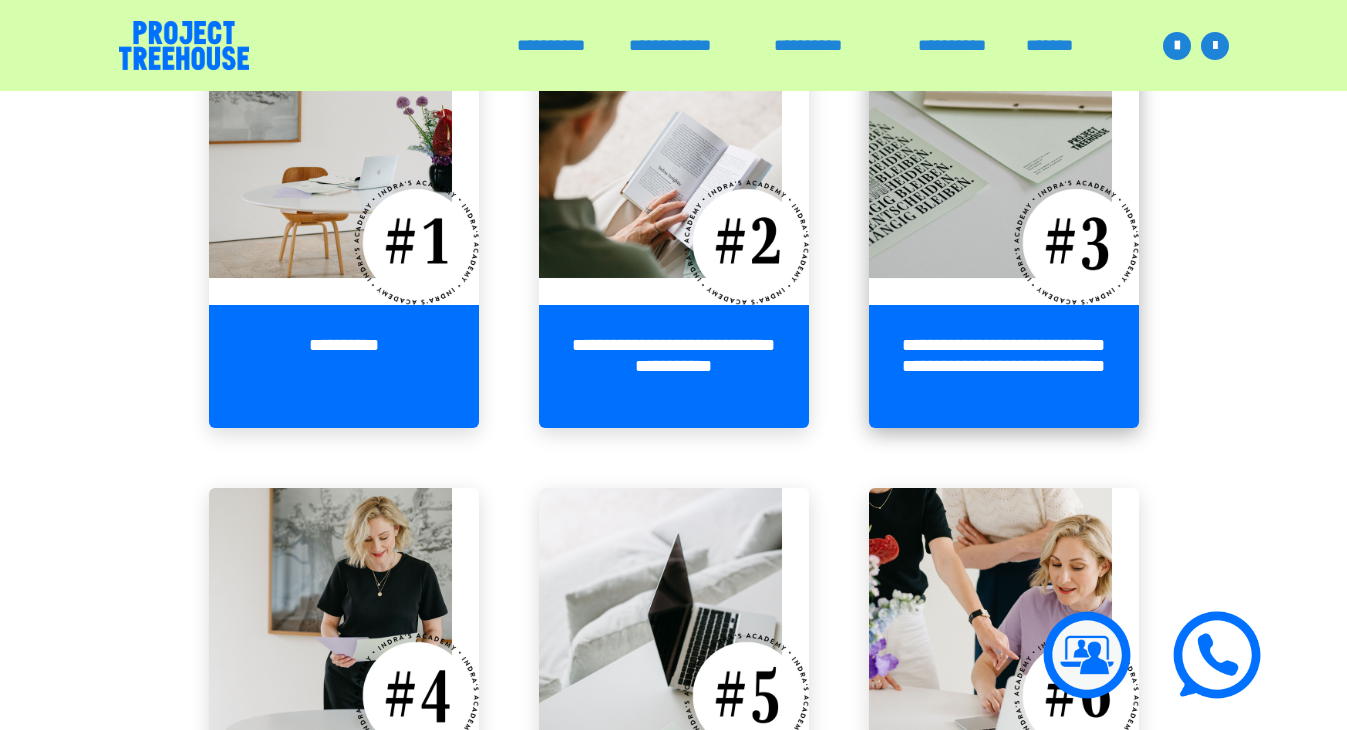 click at bounding box center (1004, 170) 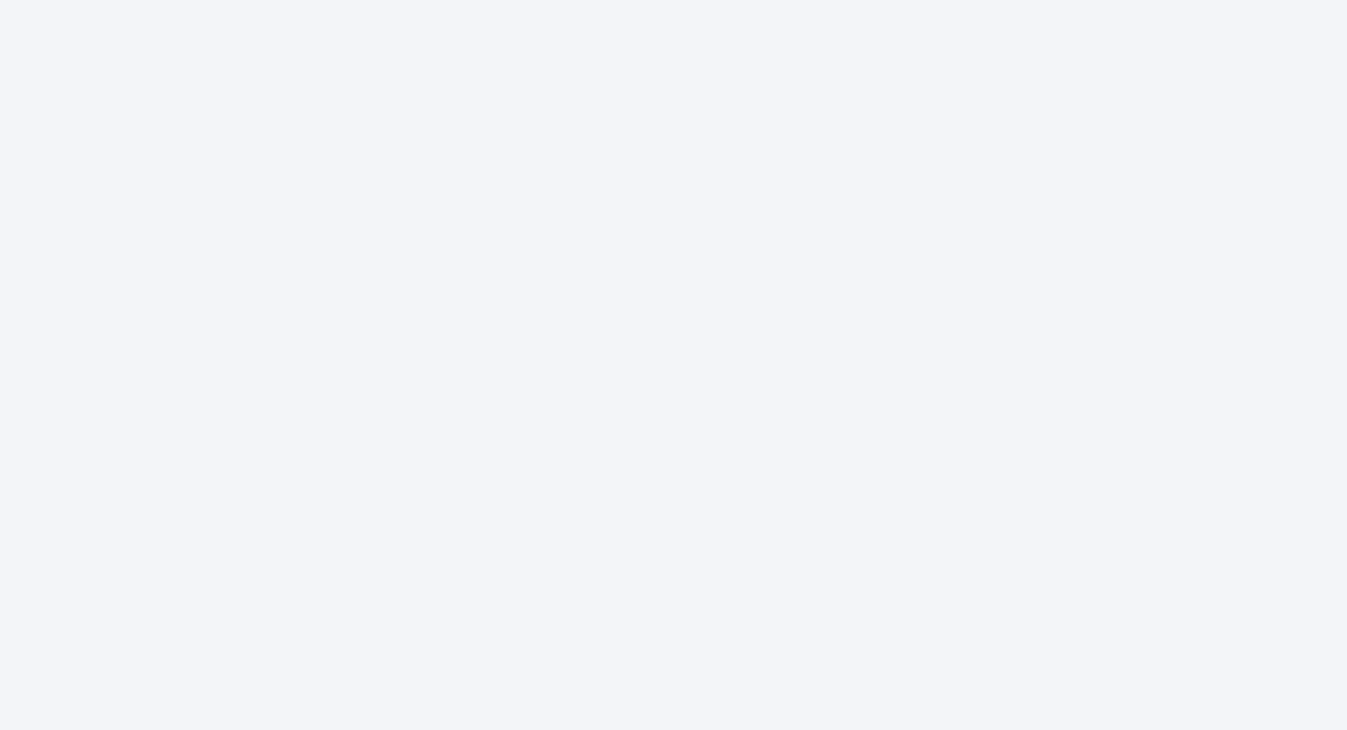 click at bounding box center (673, -1329) 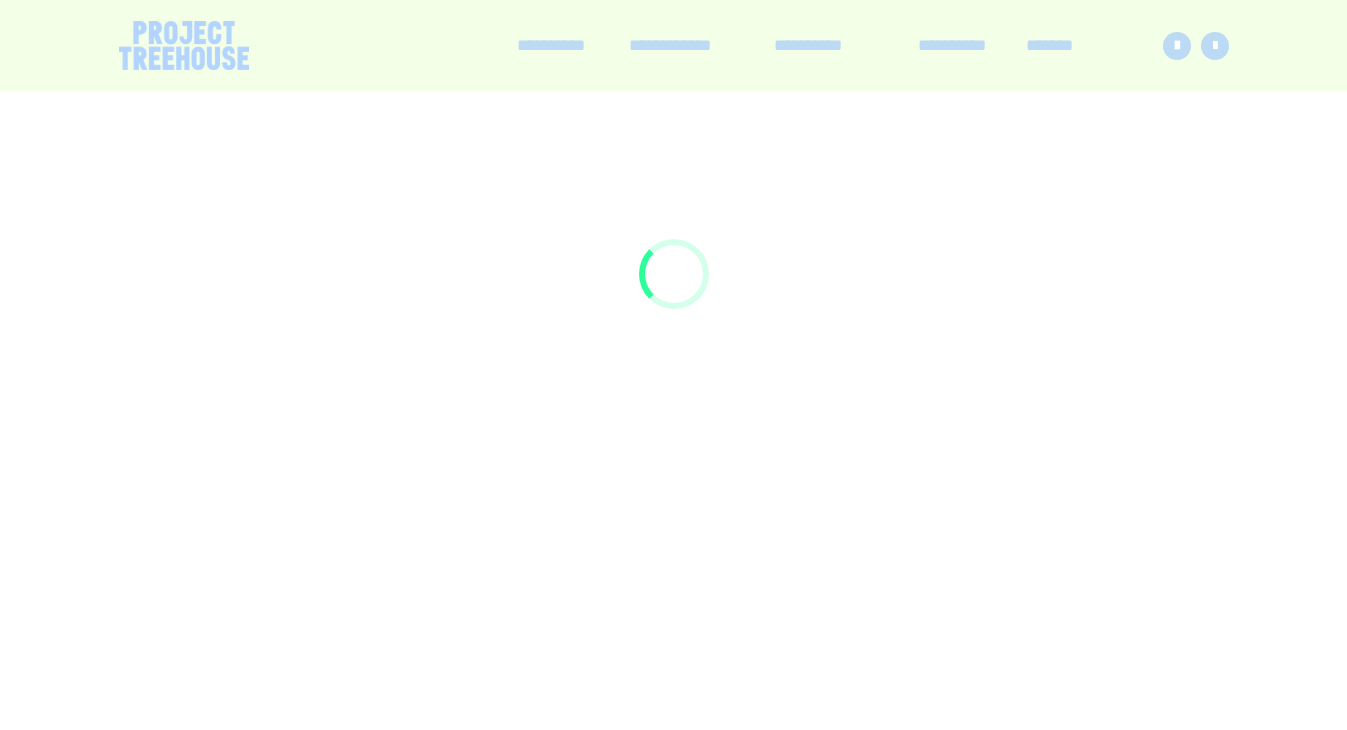 scroll, scrollTop: 91, scrollLeft: 0, axis: vertical 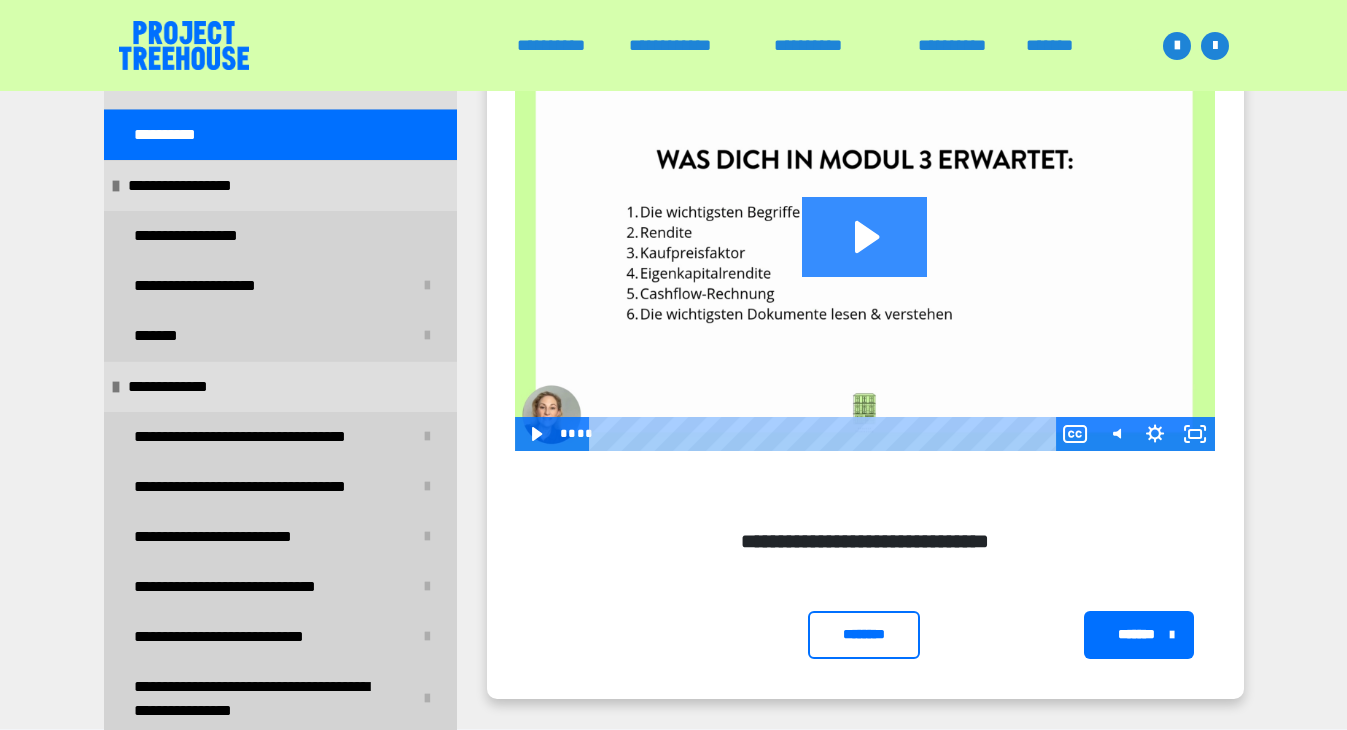 click 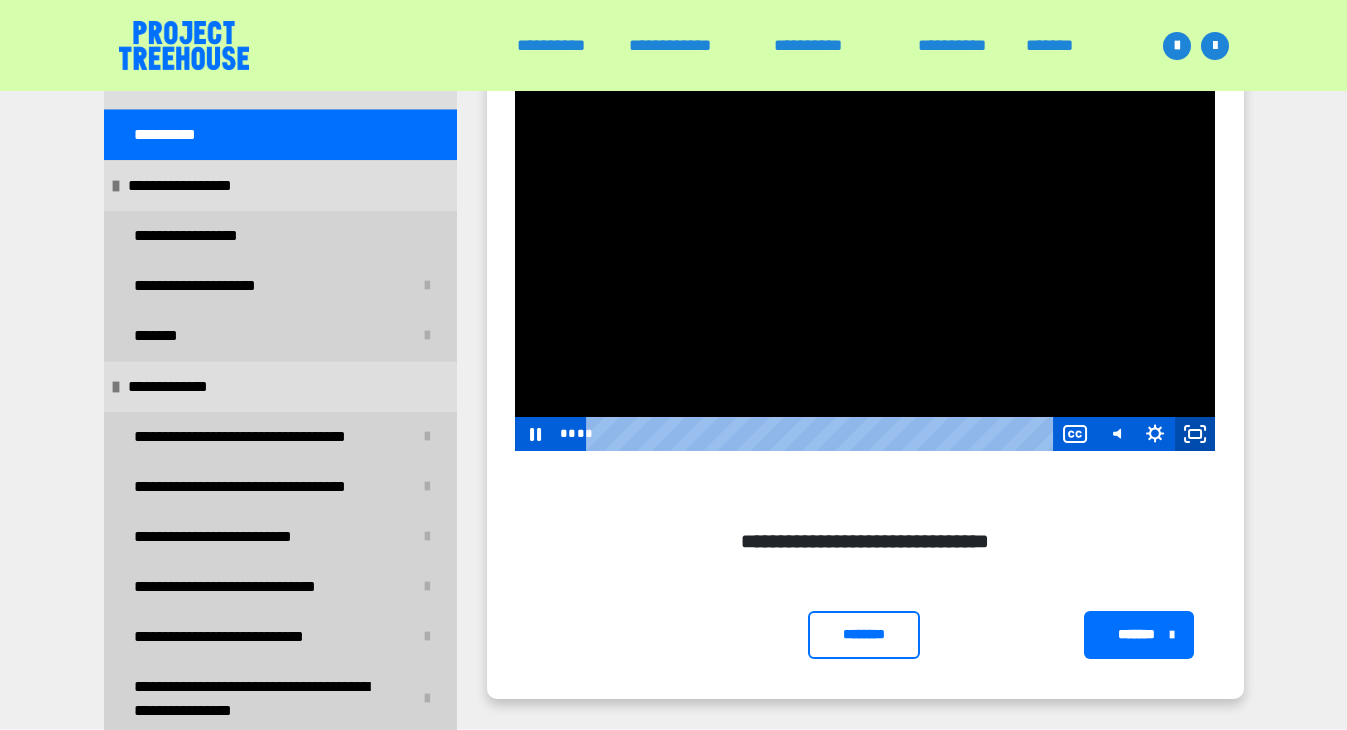 click 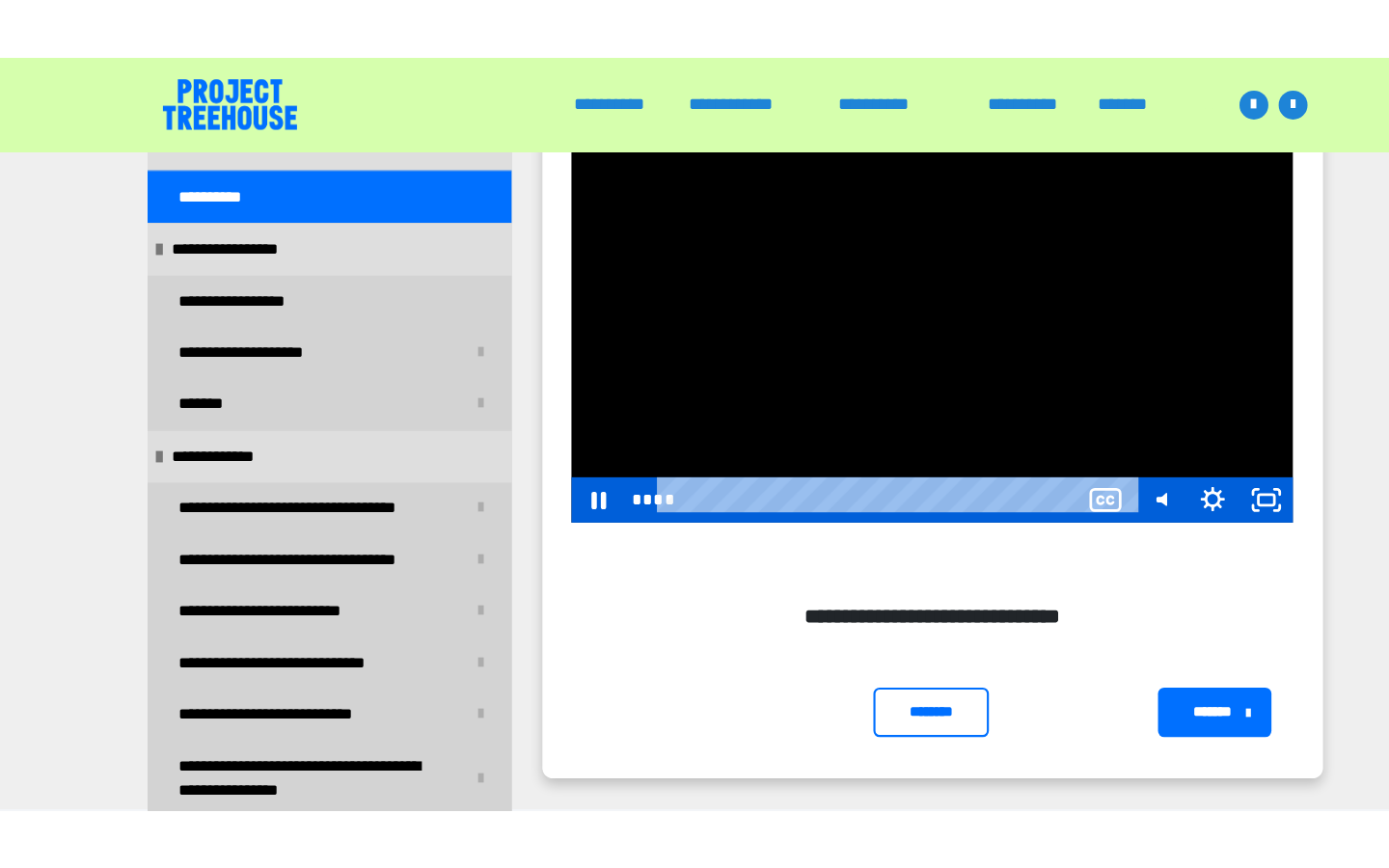 scroll, scrollTop: 416, scrollLeft: 0, axis: vertical 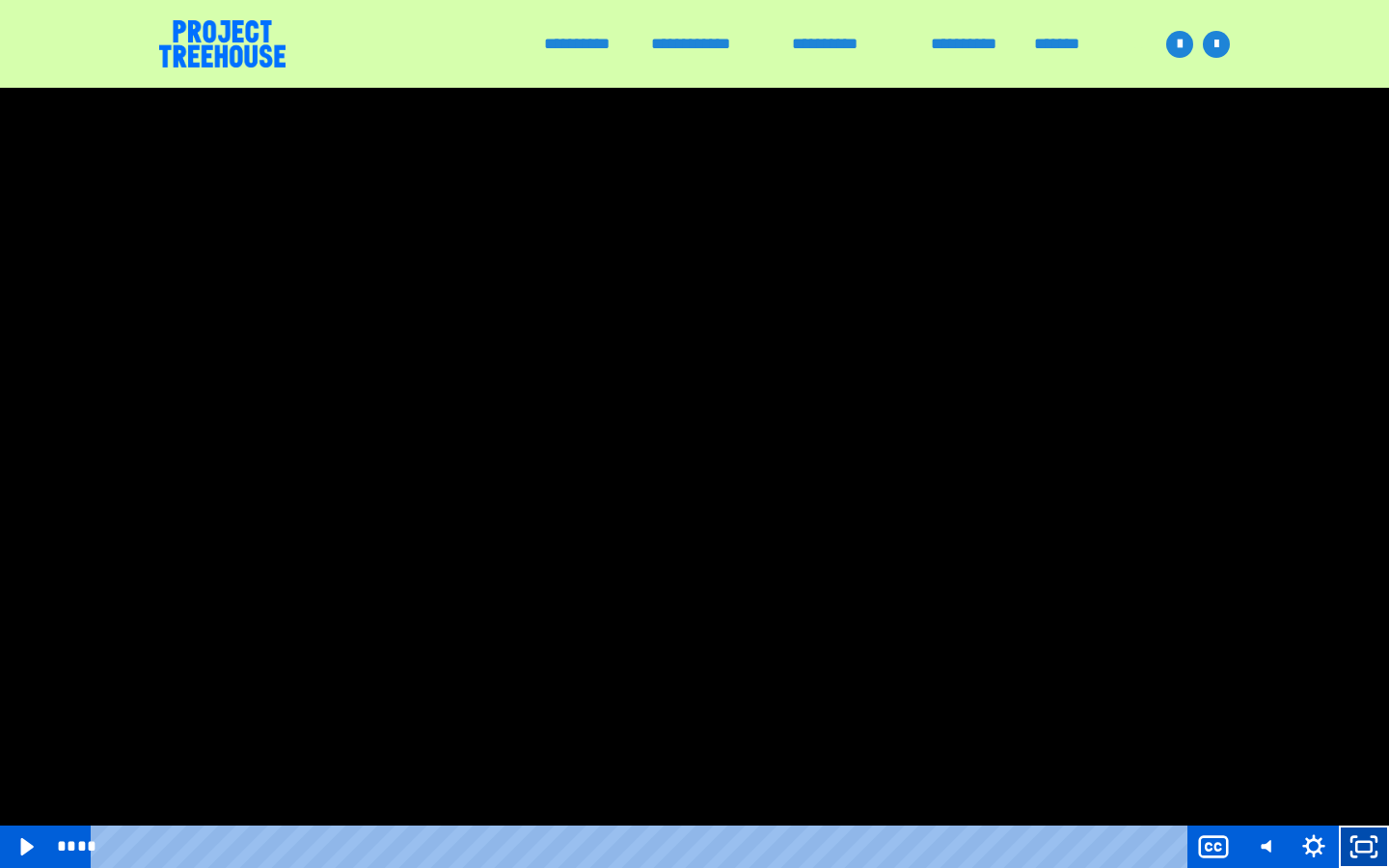 click 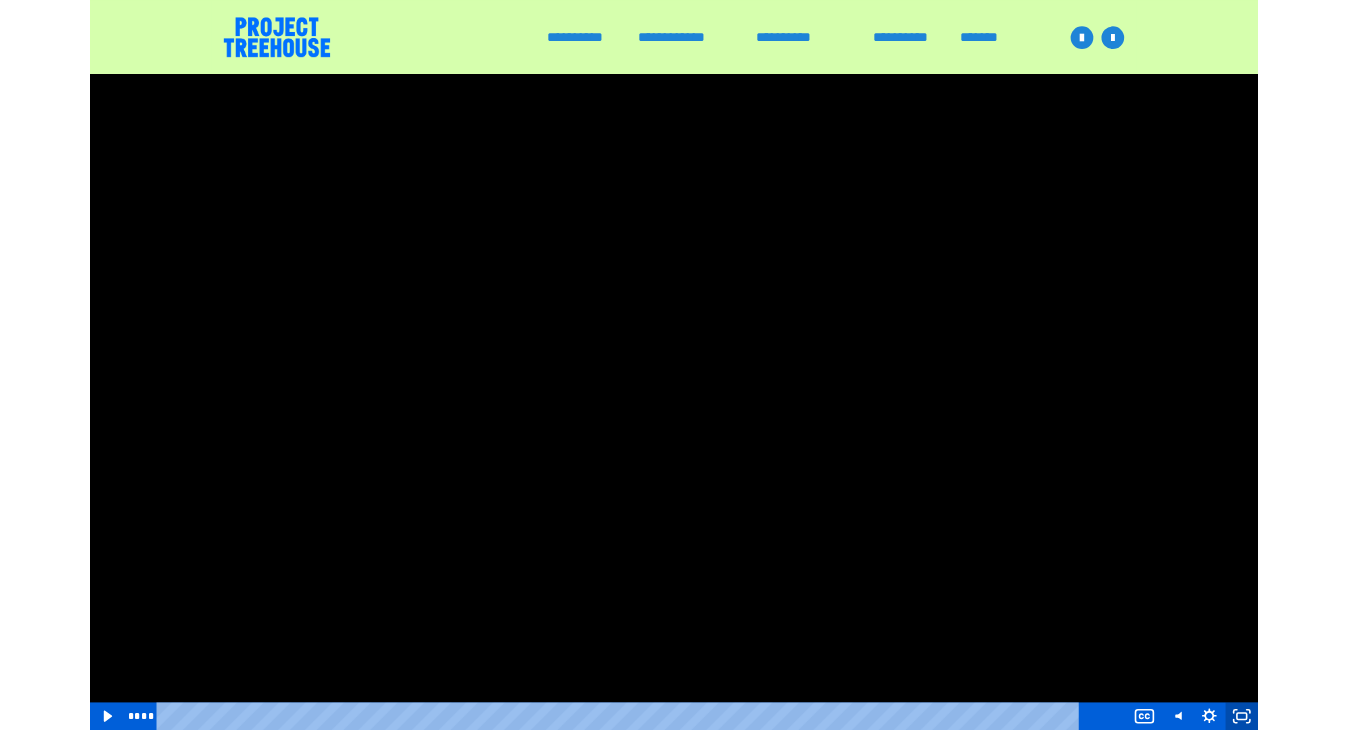 scroll, scrollTop: 443, scrollLeft: 0, axis: vertical 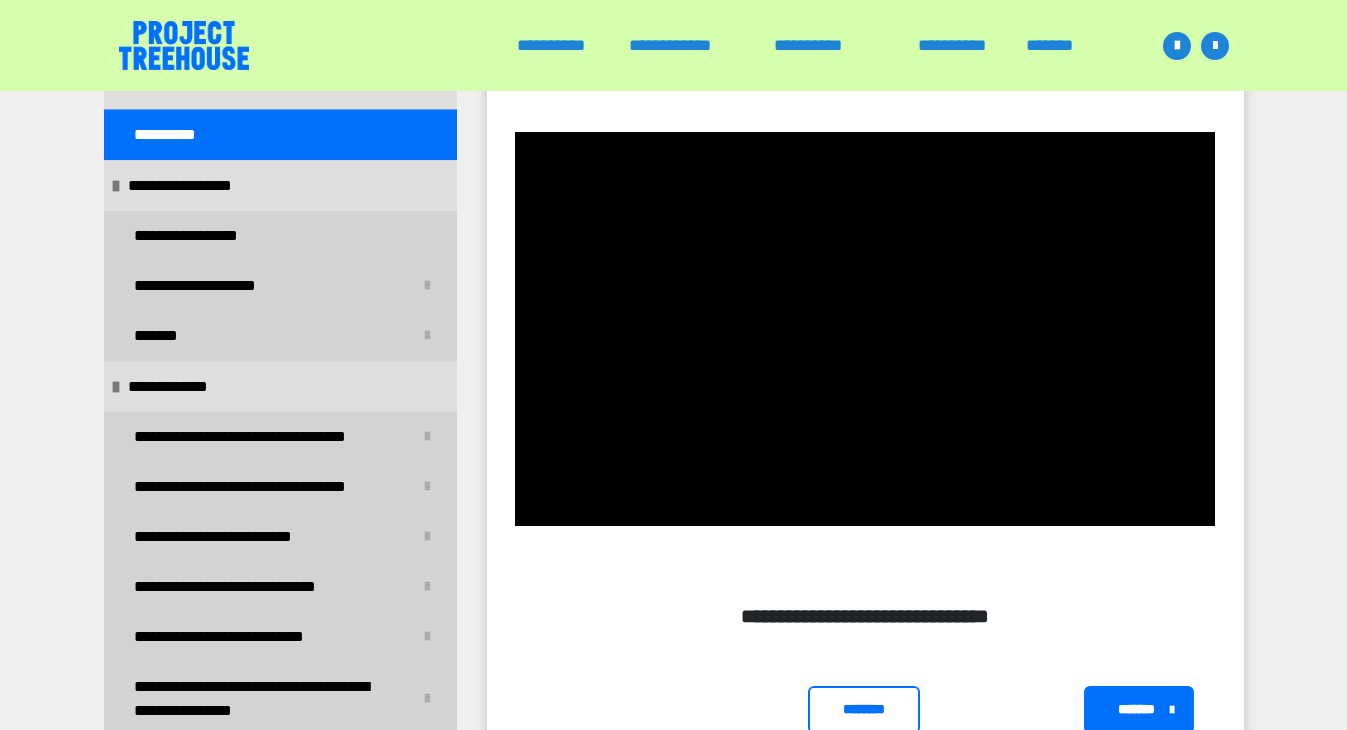 click on "*******" at bounding box center (1137, 709) 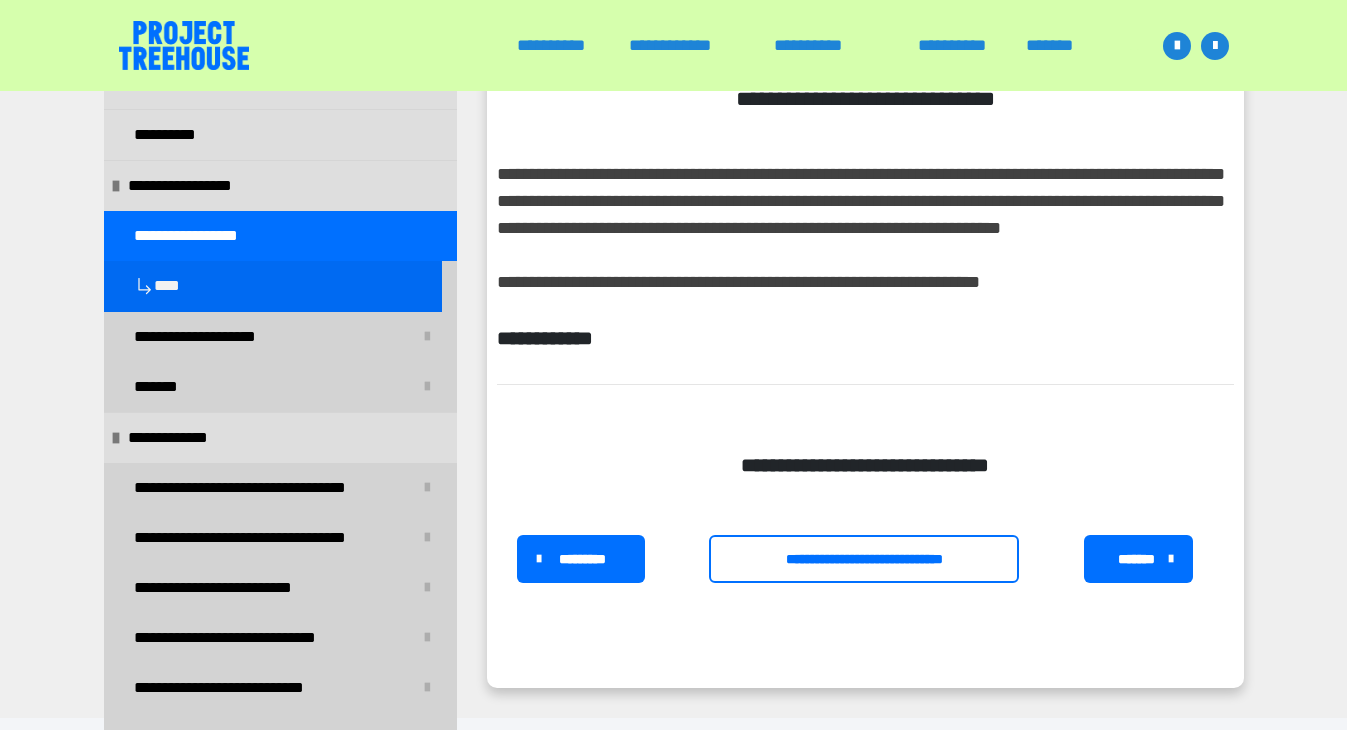 scroll, scrollTop: 431, scrollLeft: 0, axis: vertical 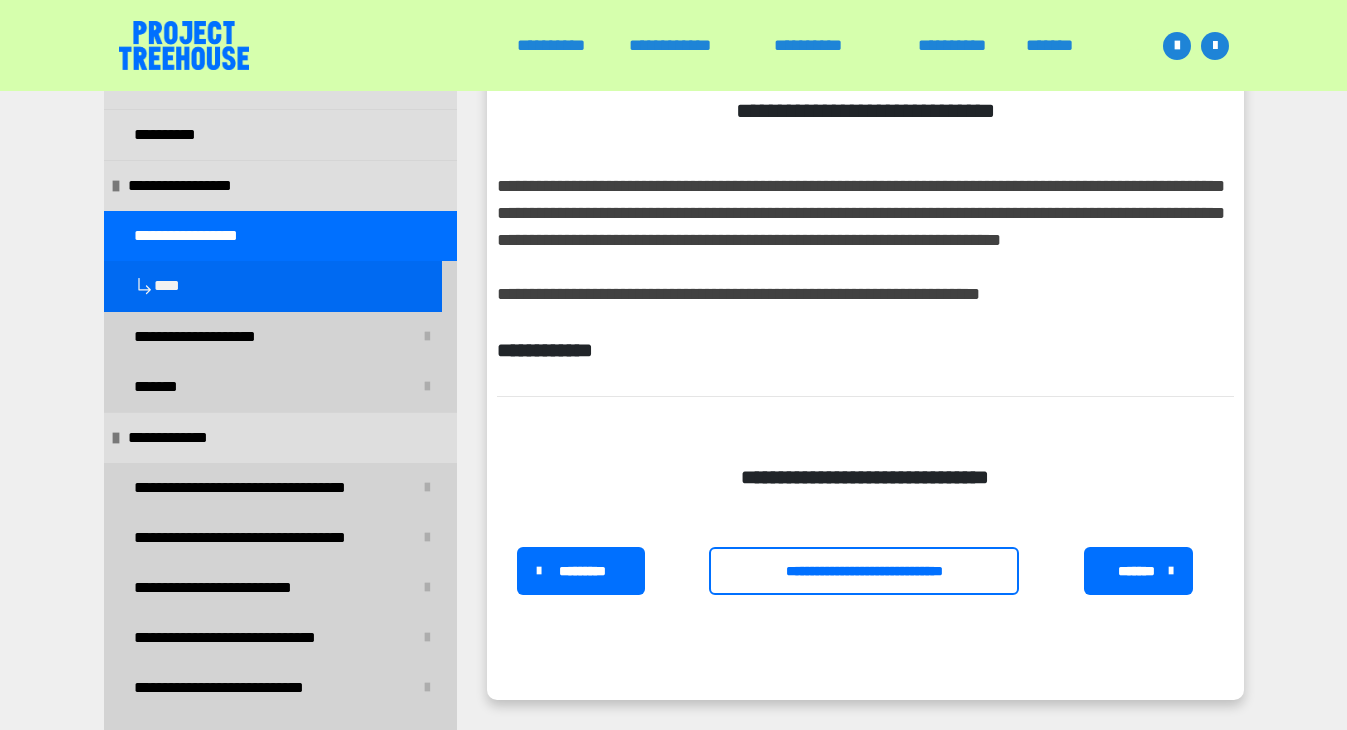 click on "**********" at bounding box center [863, 571] 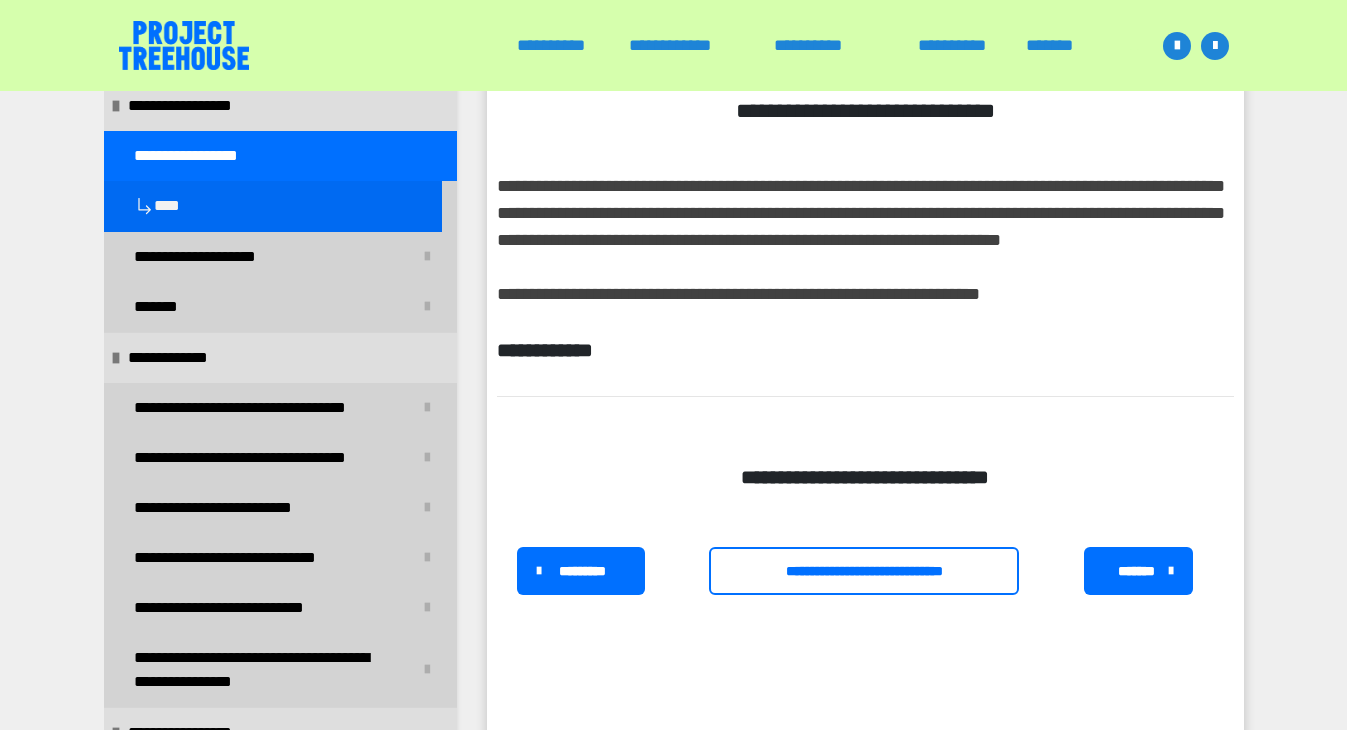 scroll, scrollTop: 0, scrollLeft: 0, axis: both 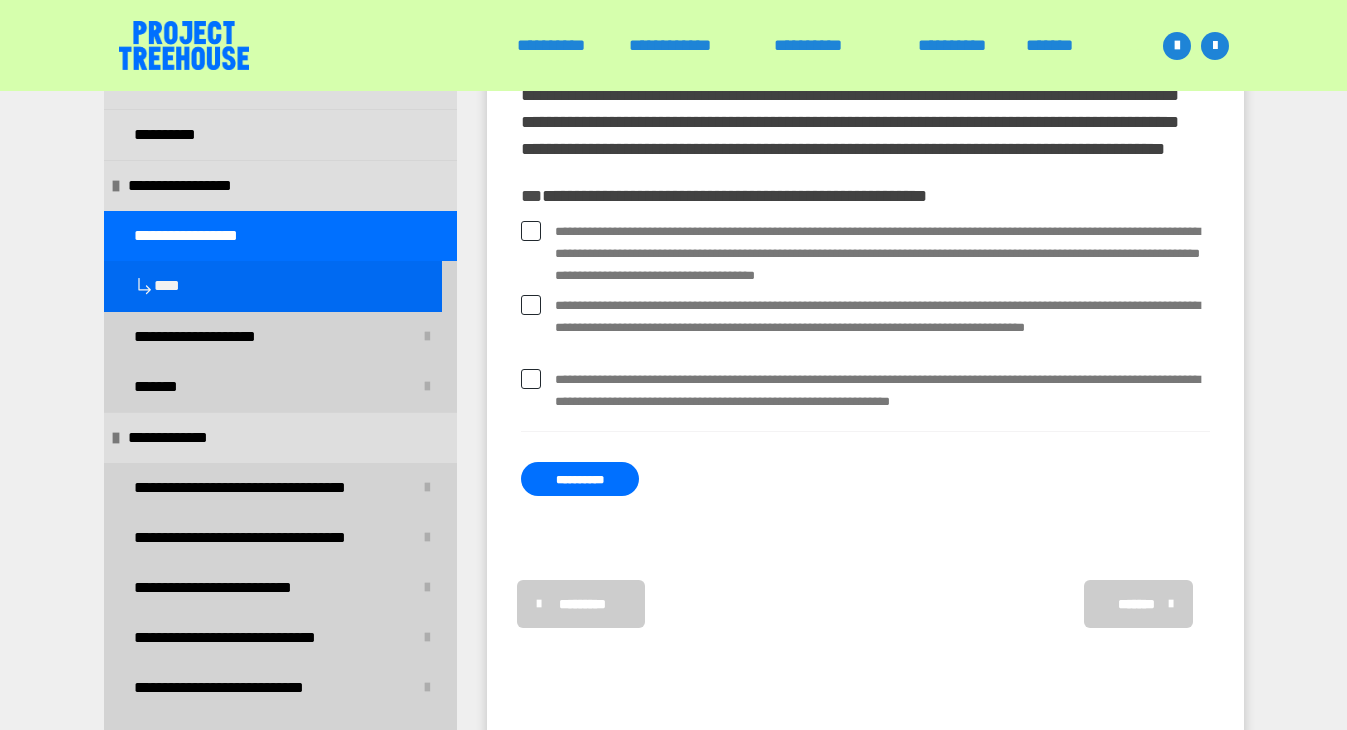 click at bounding box center (531, 231) 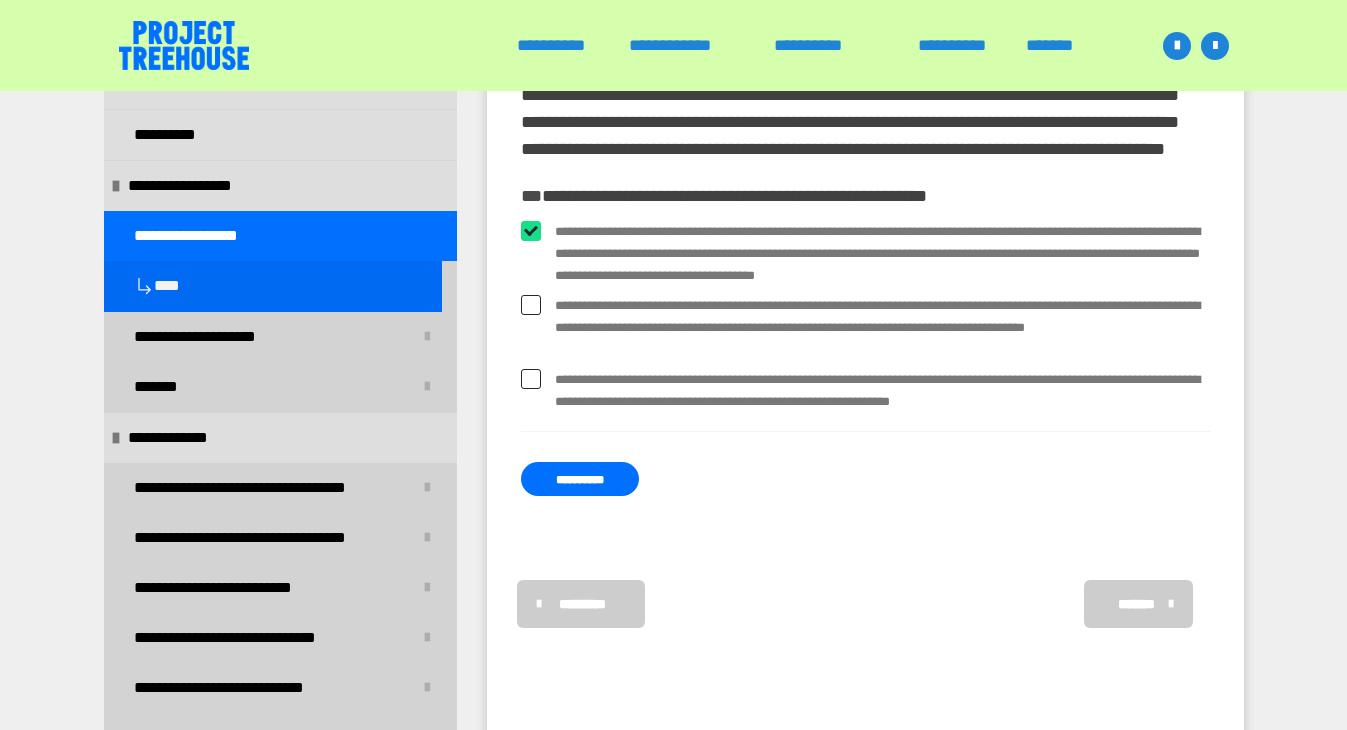 checkbox on "****" 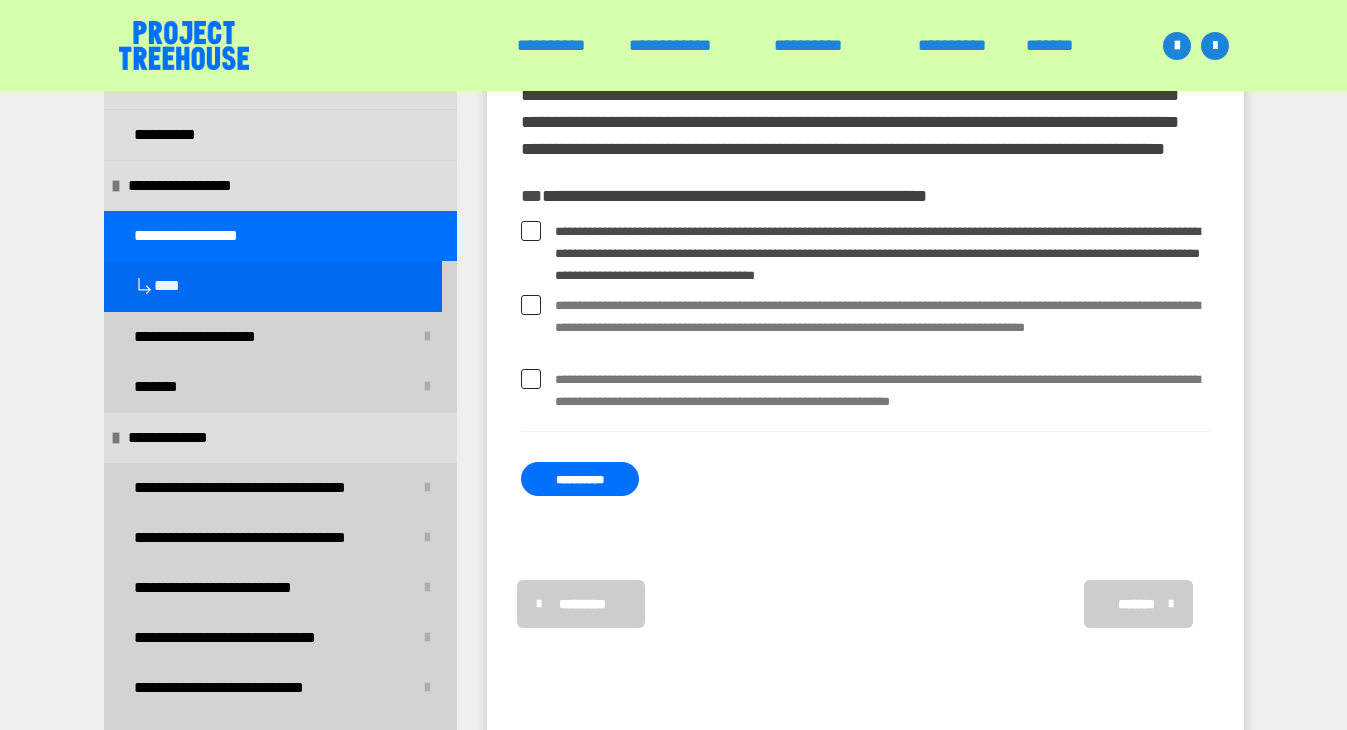 click at bounding box center [531, 305] 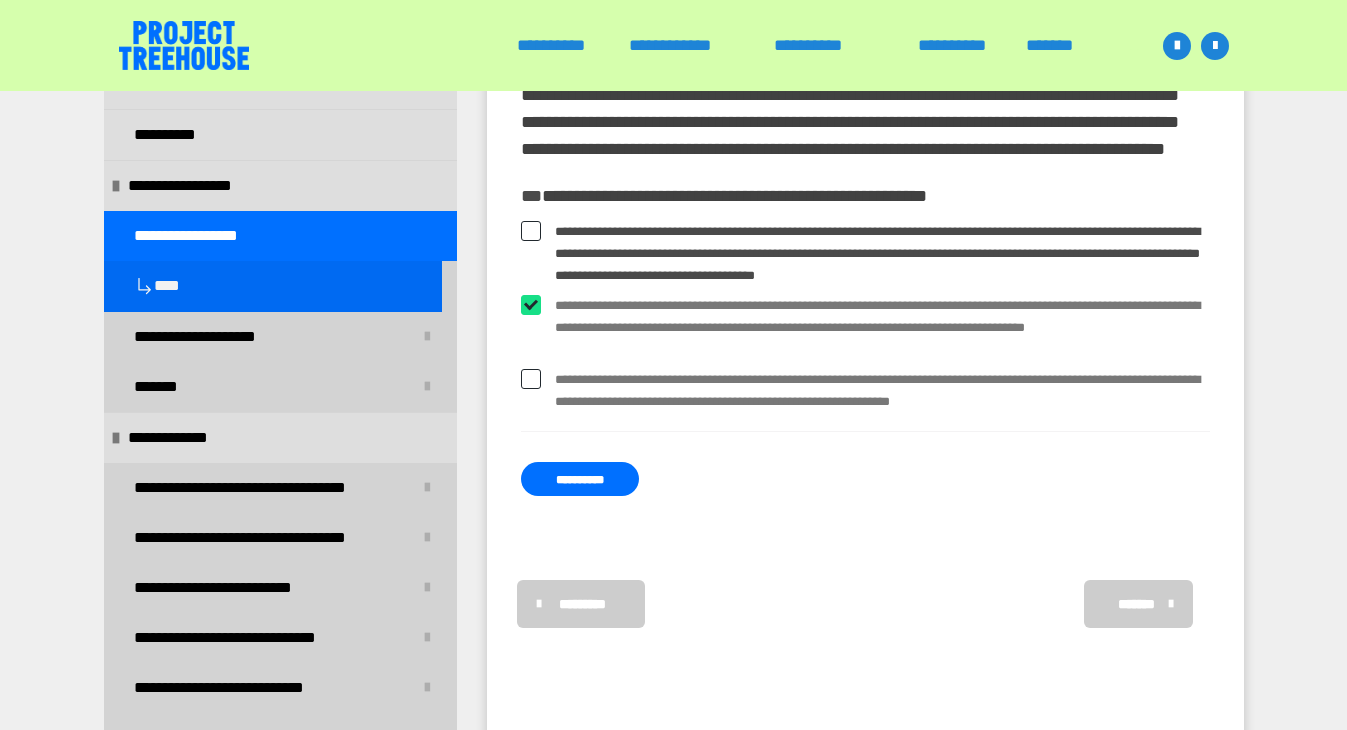checkbox on "****" 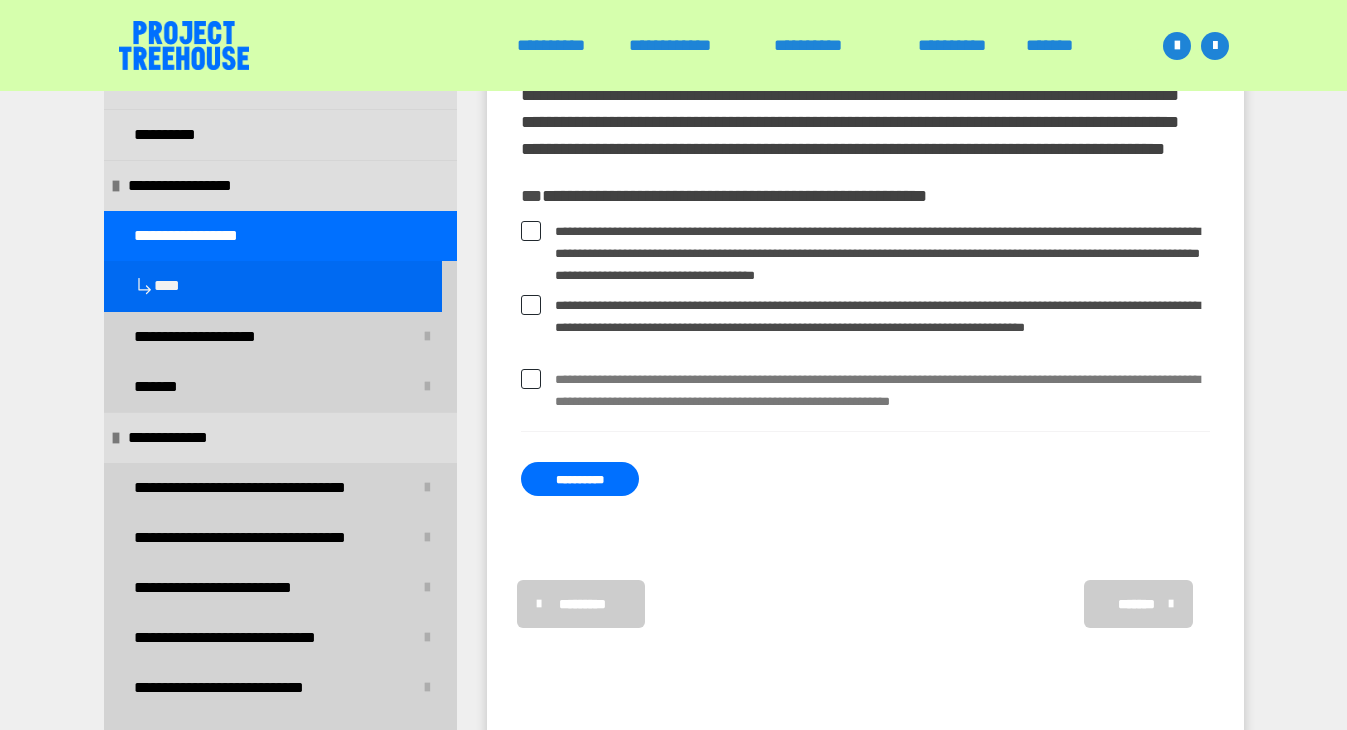 click at bounding box center (531, 379) 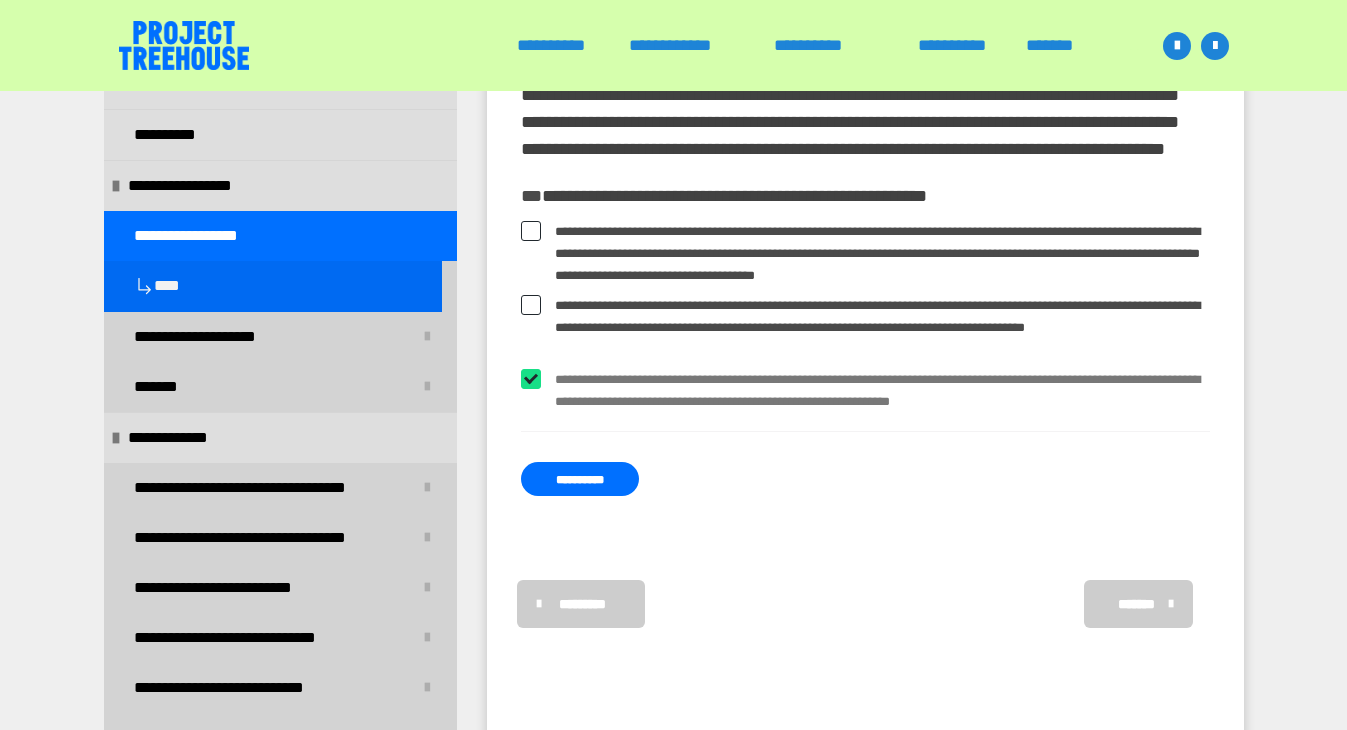 checkbox on "****" 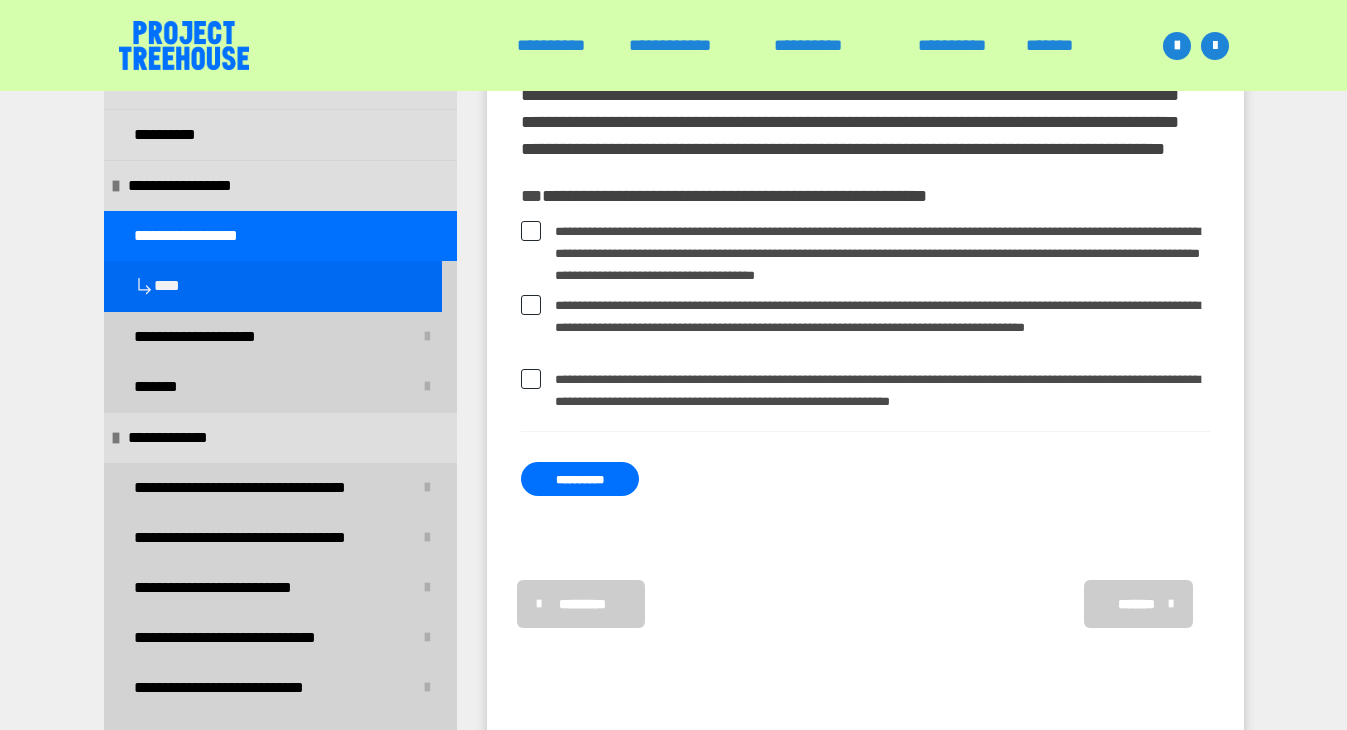 click on "**********" at bounding box center (865, 339) 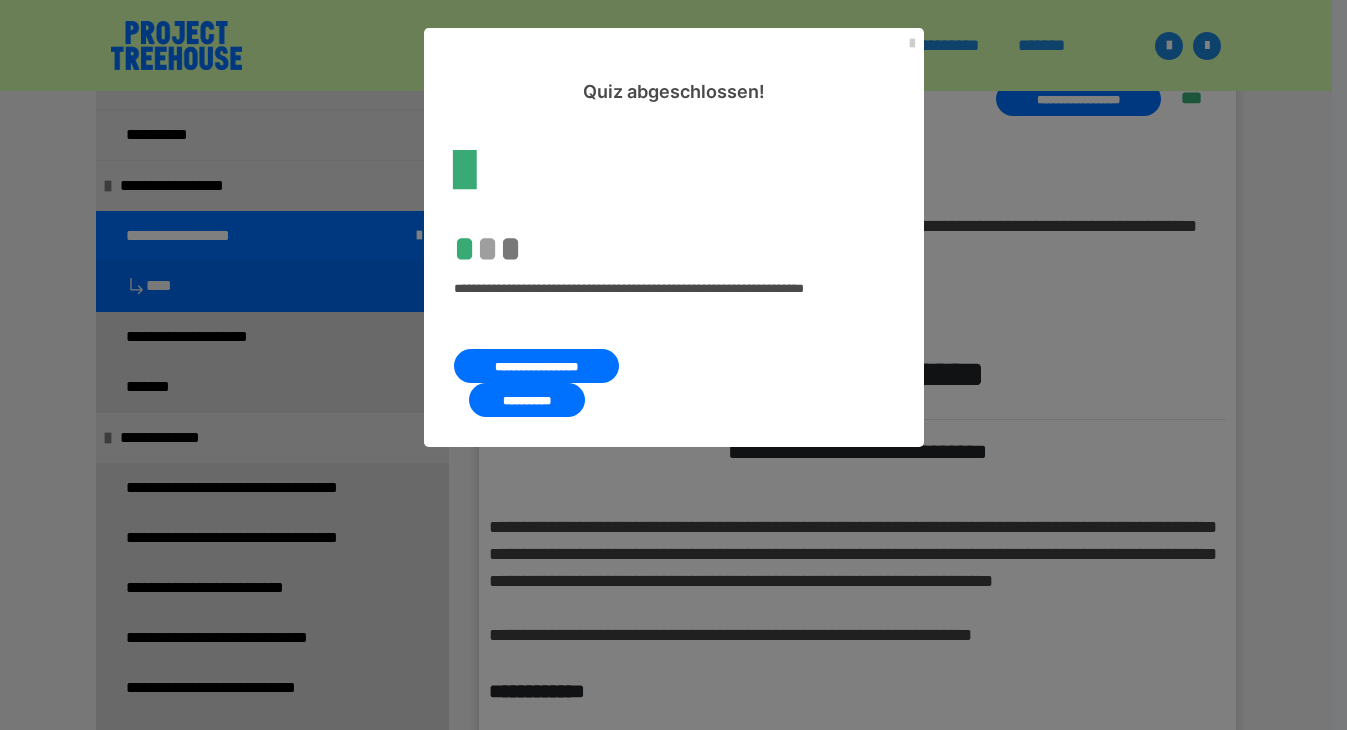 click on "**********" at bounding box center [527, 400] 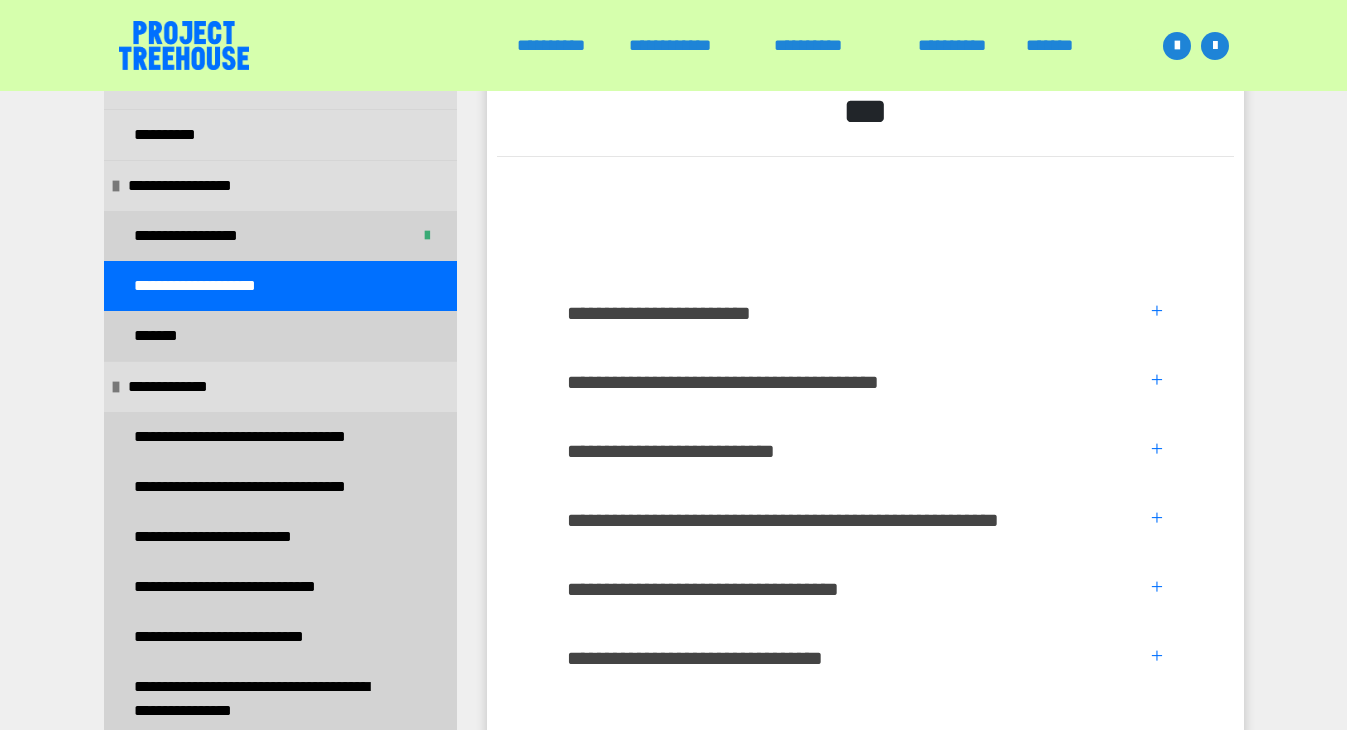 scroll, scrollTop: 643, scrollLeft: 0, axis: vertical 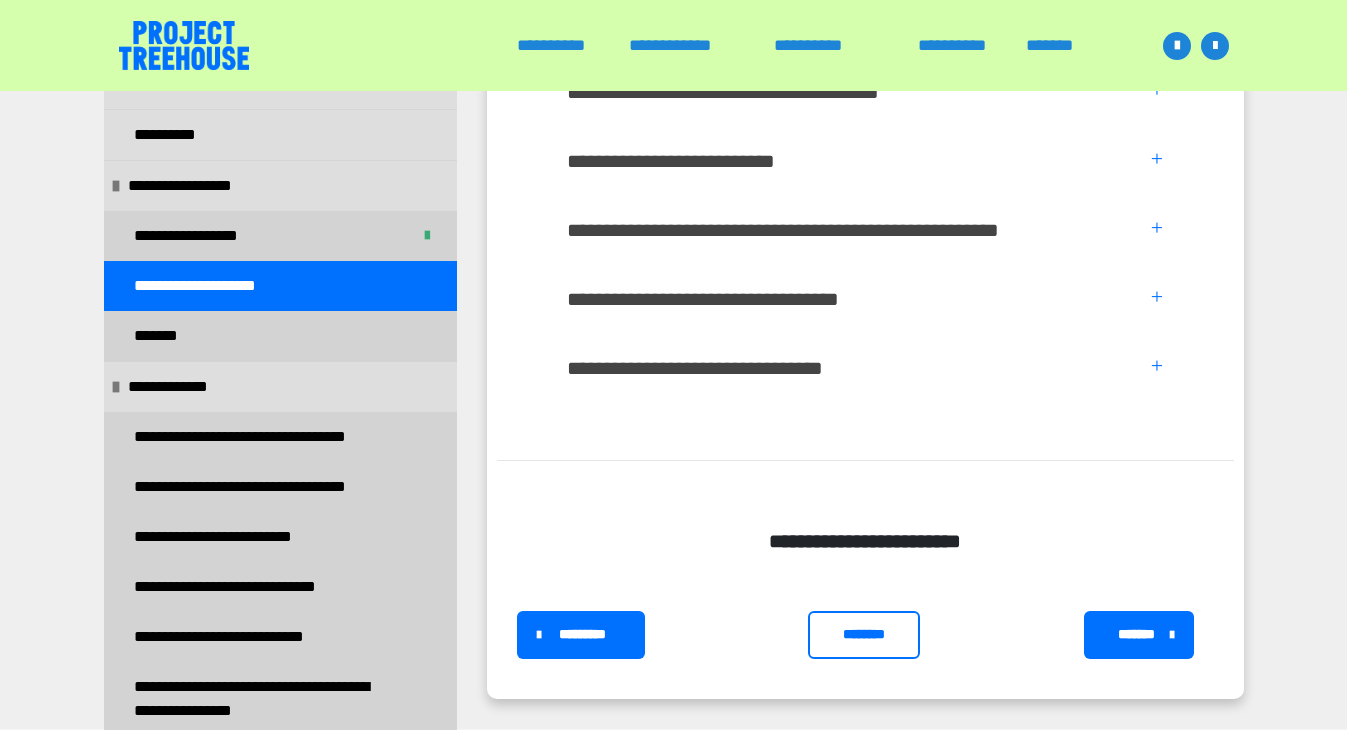 click on "*******" at bounding box center [1137, 634] 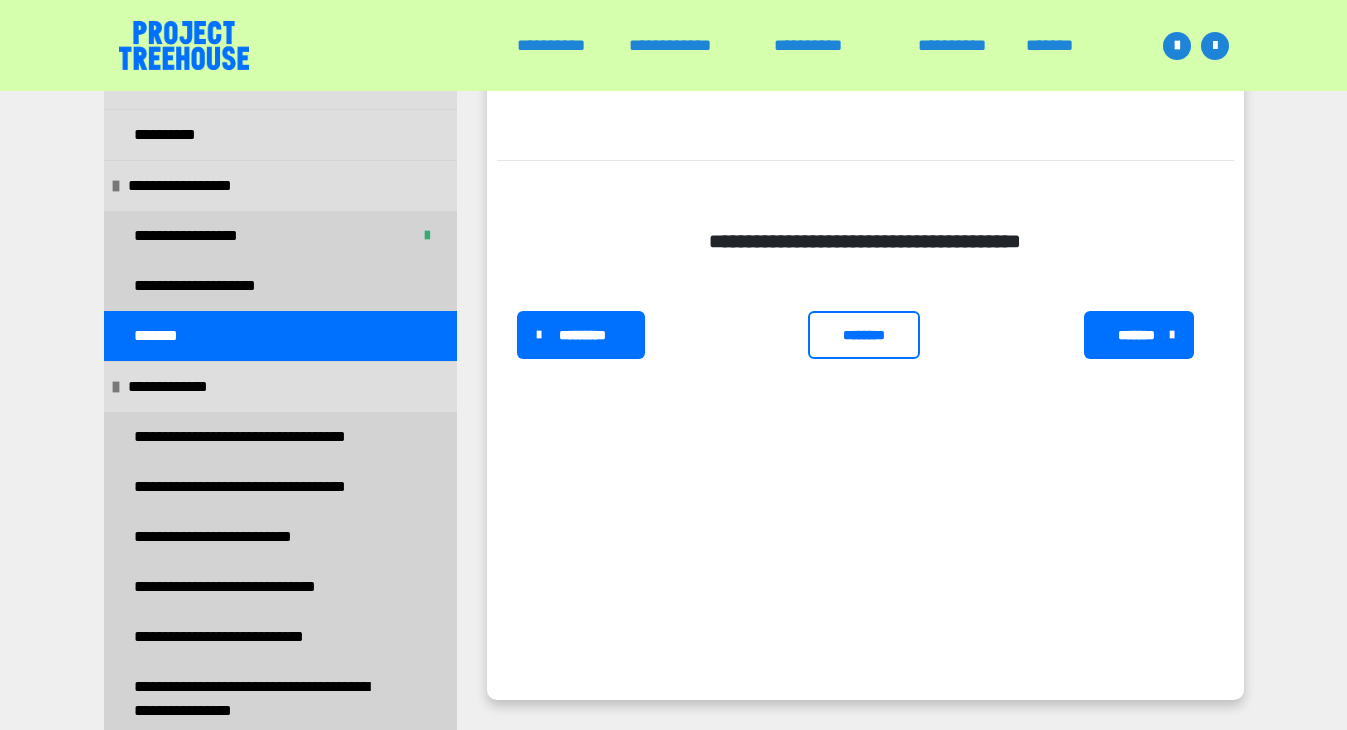 scroll, scrollTop: 431, scrollLeft: 0, axis: vertical 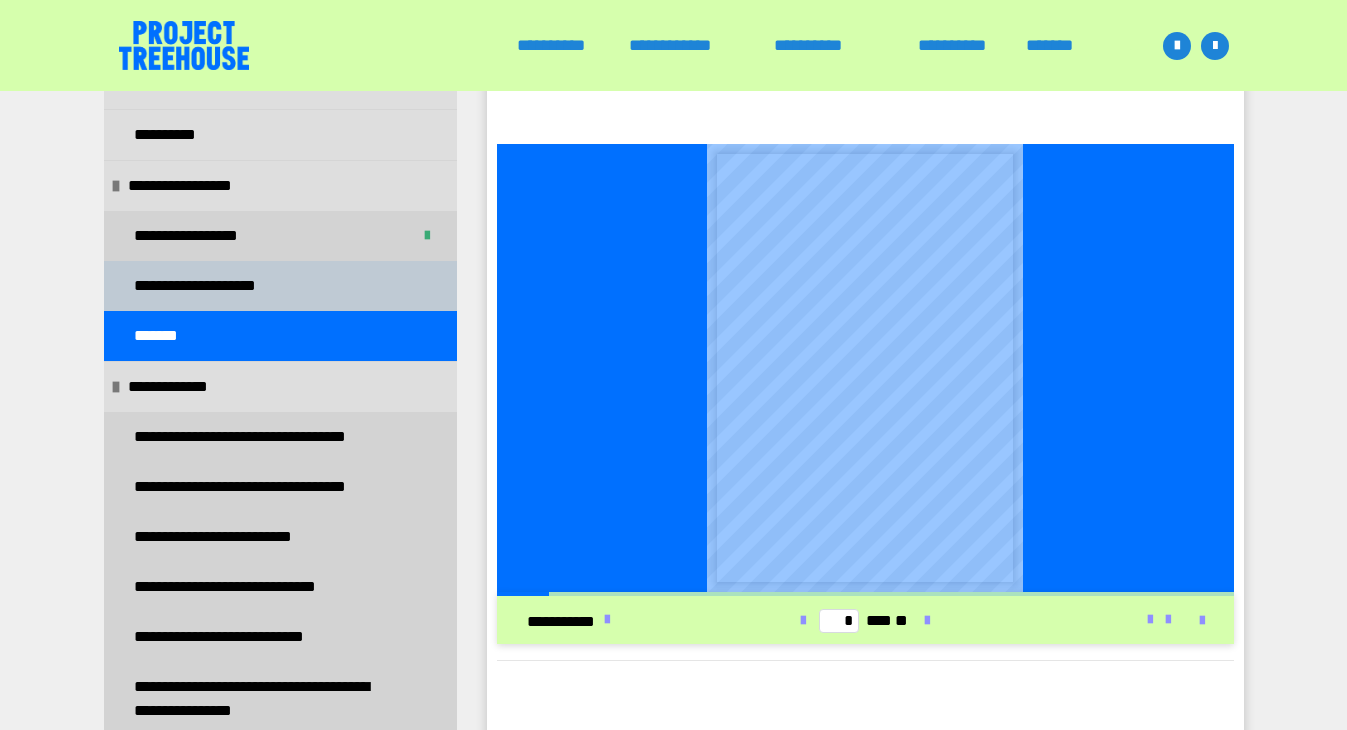 click on "**********" at bounding box center [280, 286] 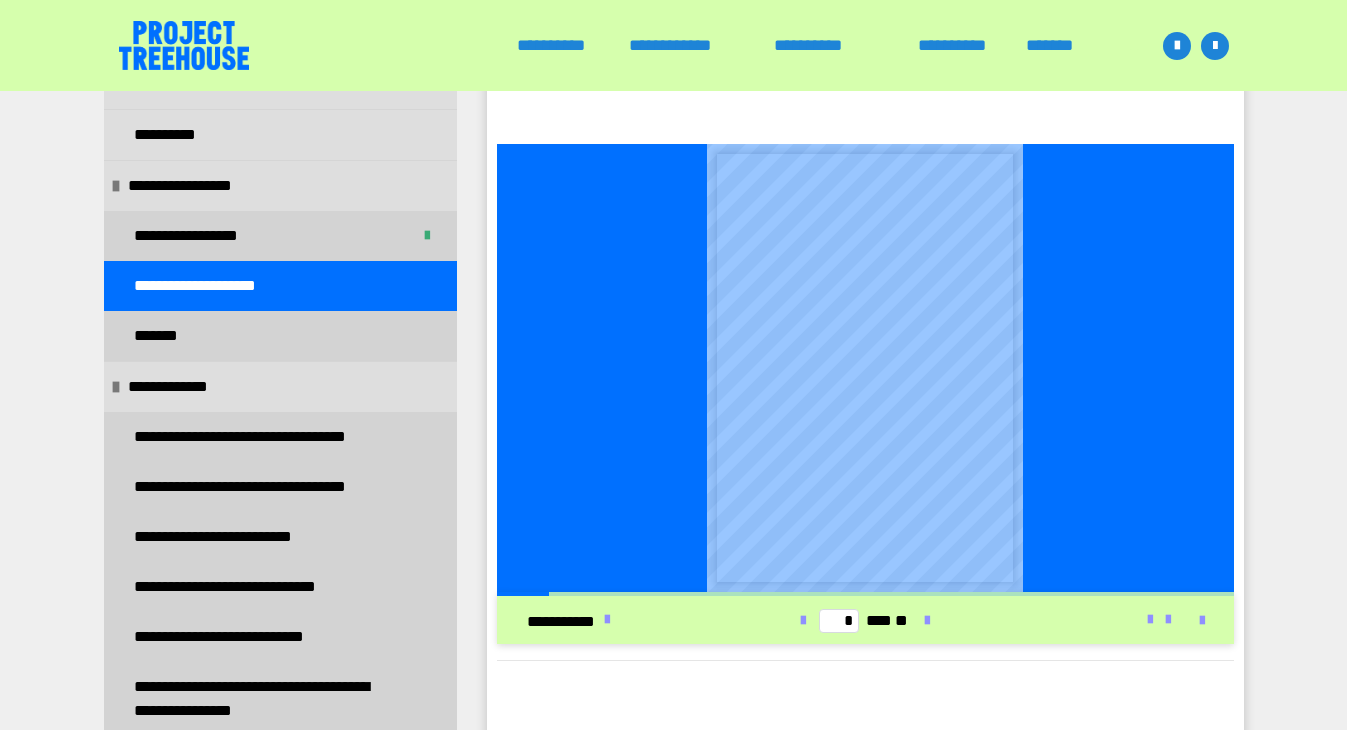 scroll, scrollTop: 361, scrollLeft: 0, axis: vertical 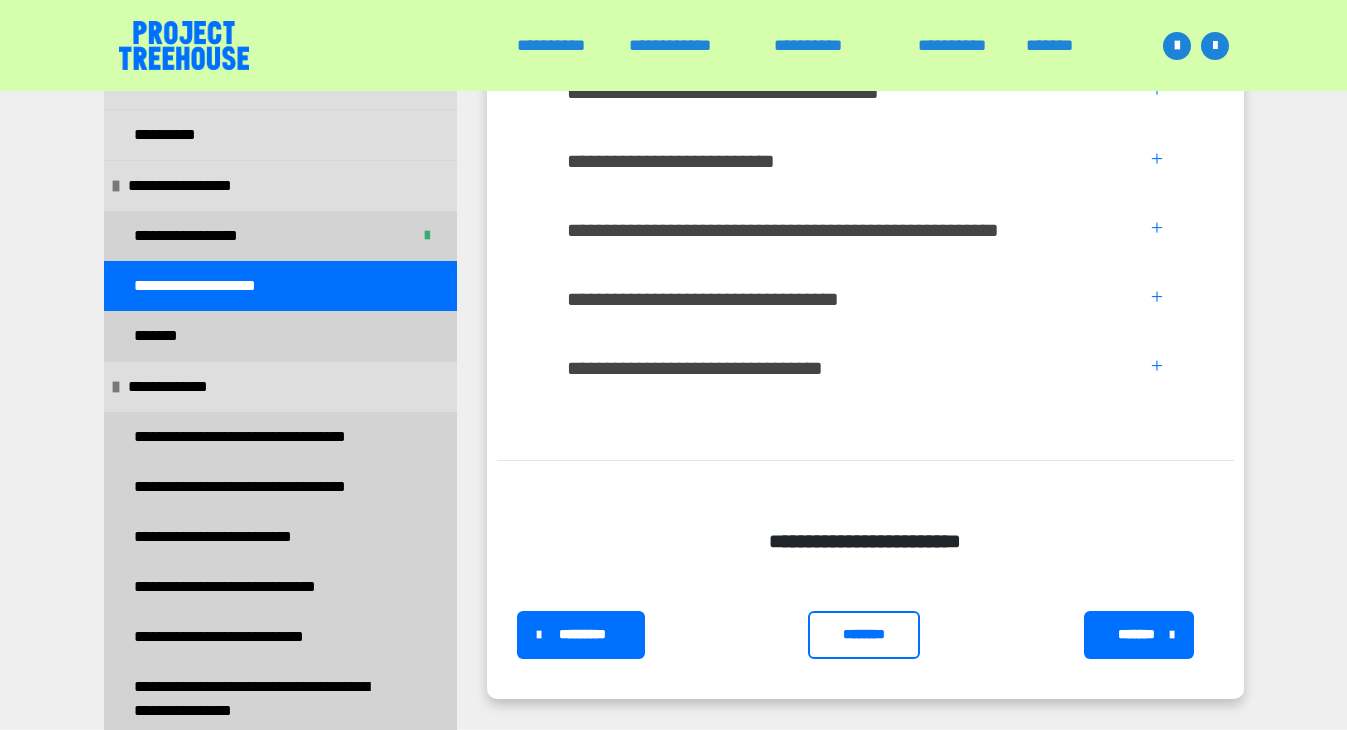 click on "********" at bounding box center (864, 634) 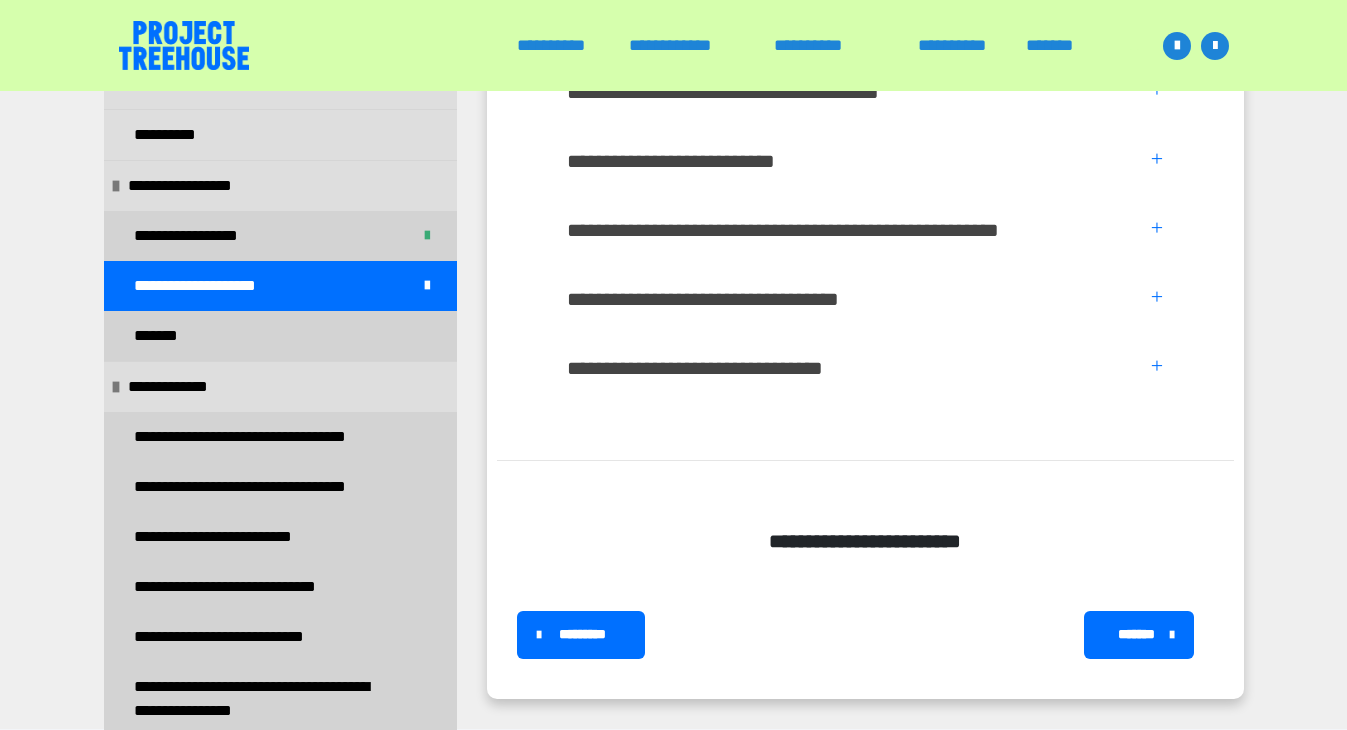 click on "*******" at bounding box center (1137, 634) 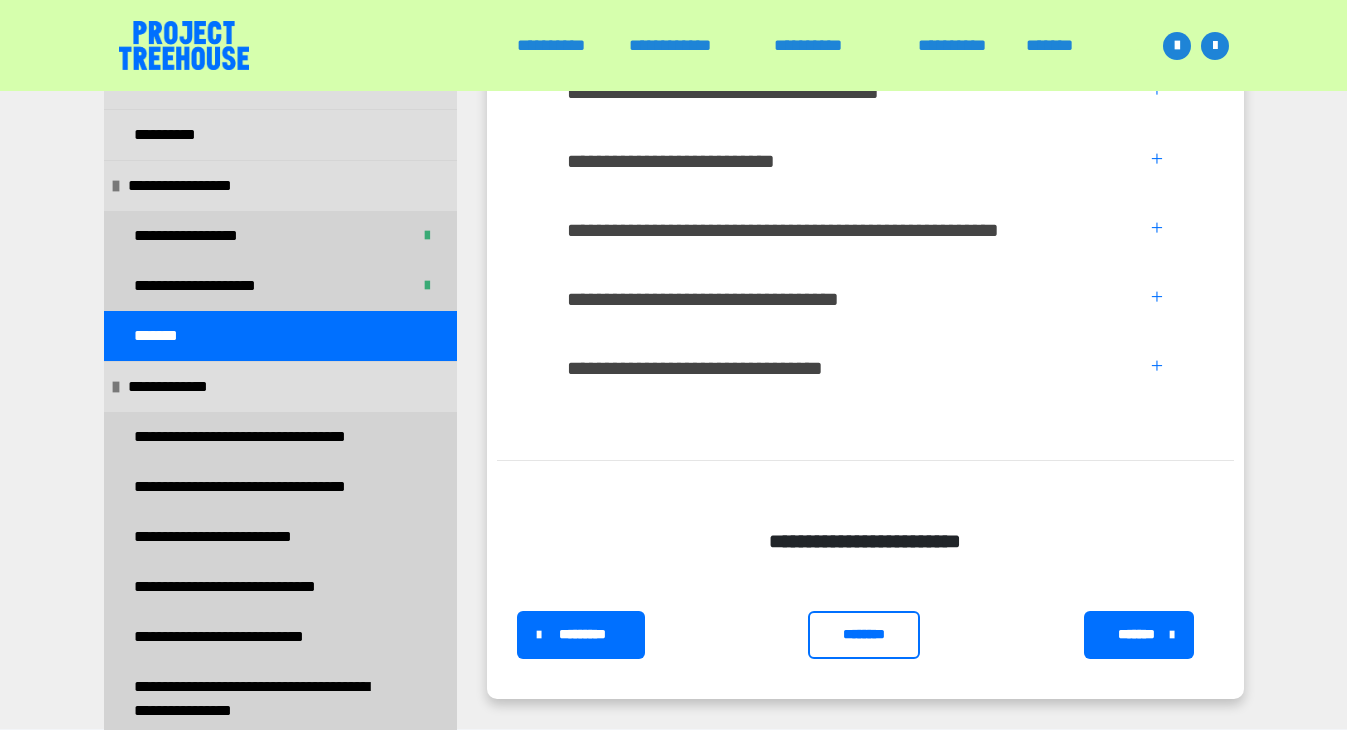 scroll, scrollTop: 631, scrollLeft: 0, axis: vertical 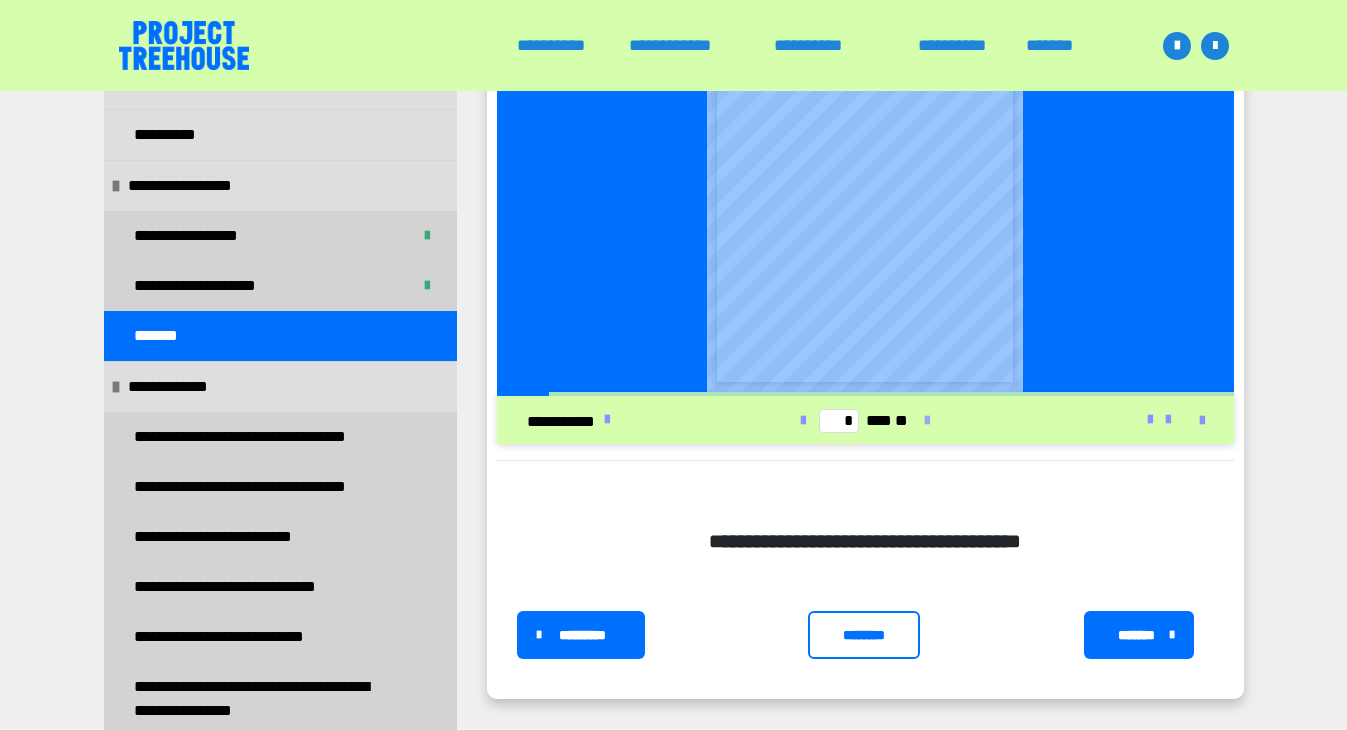 click at bounding box center [927, 421] 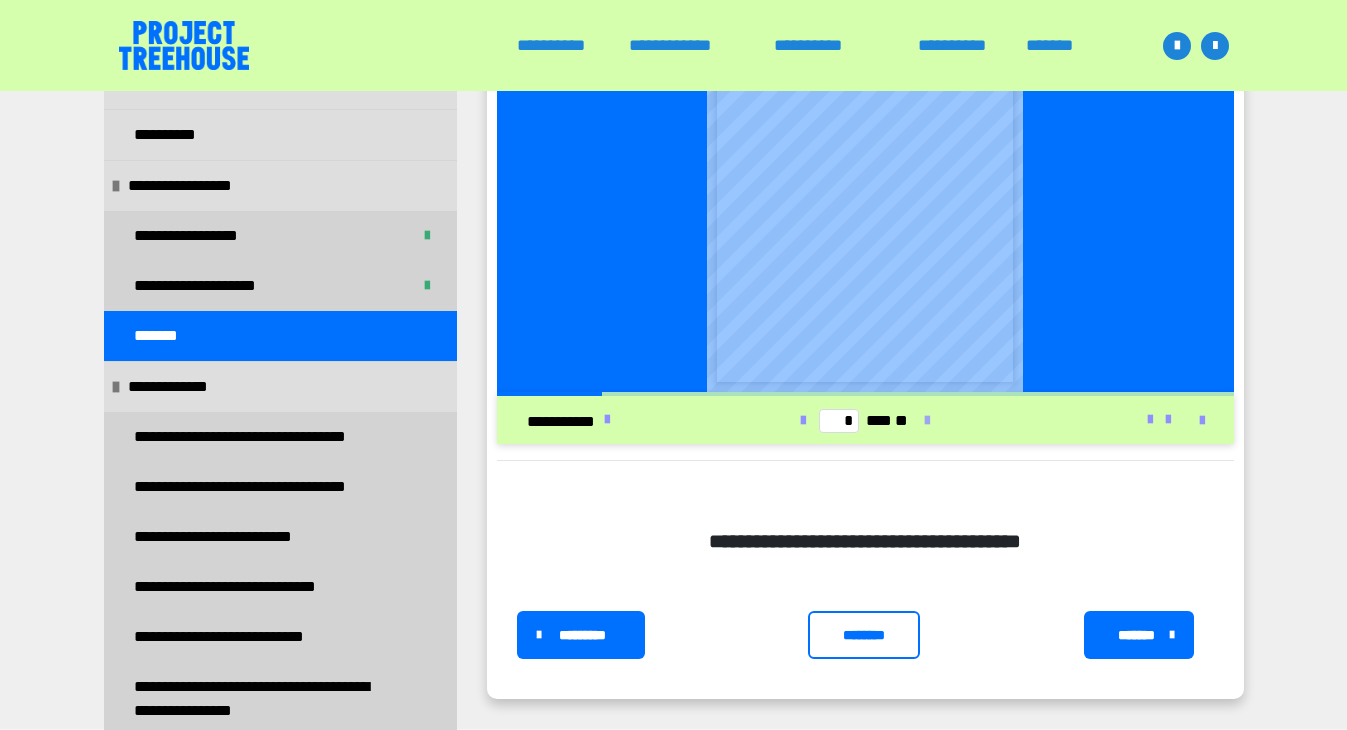 click at bounding box center [927, 421] 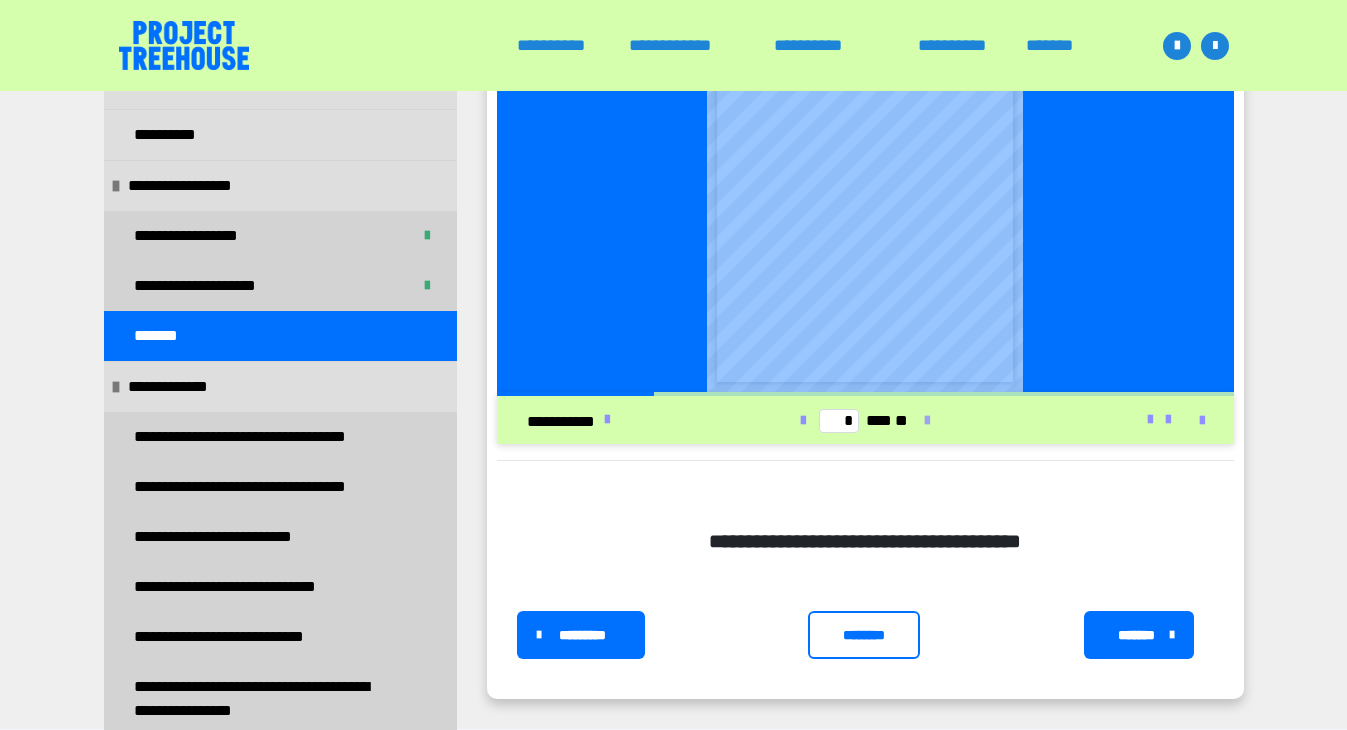 click at bounding box center [927, 421] 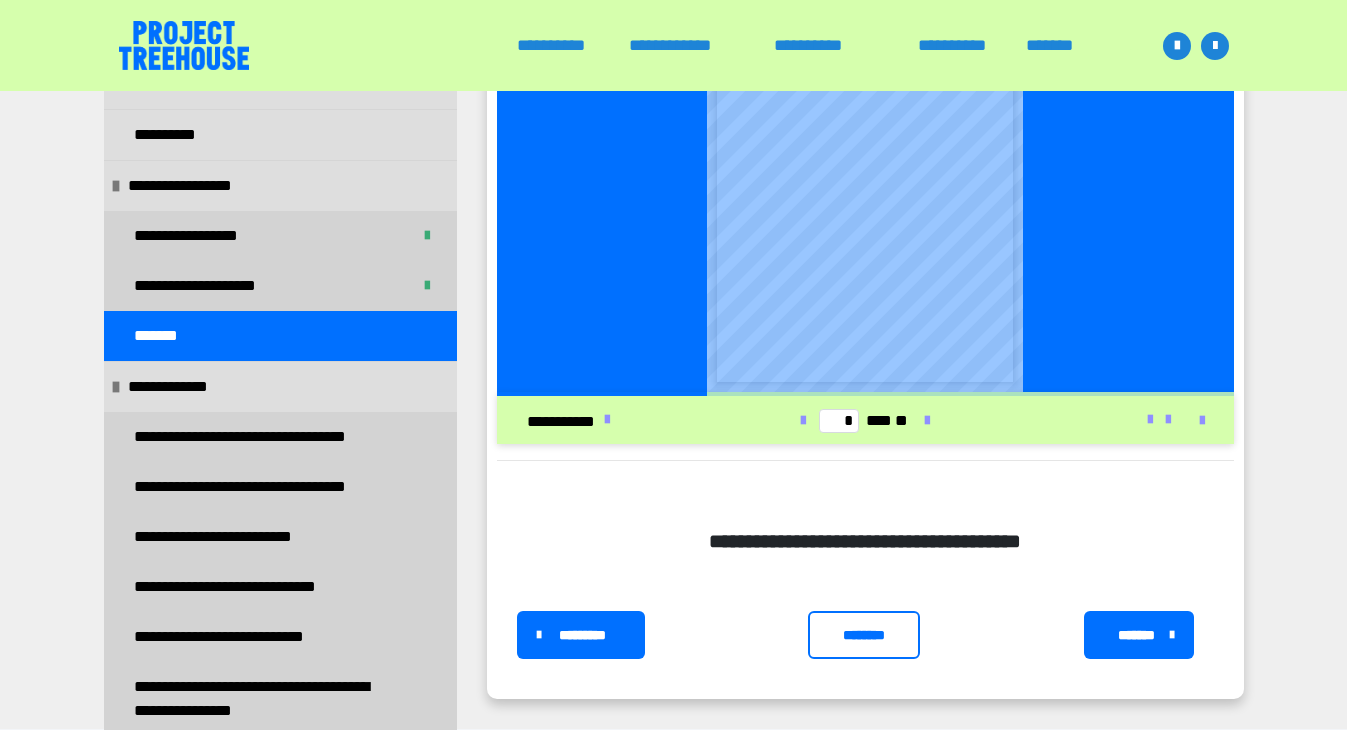 click on "*******" at bounding box center [1137, 635] 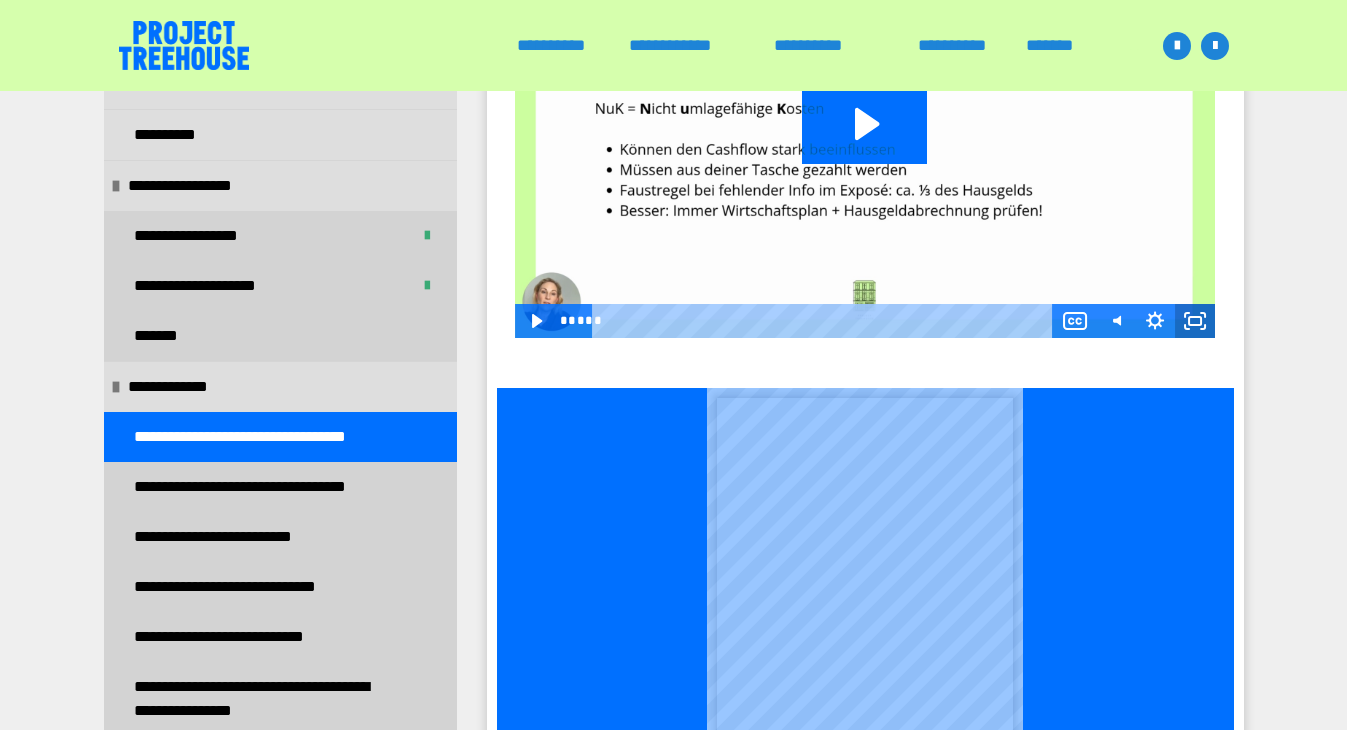 click 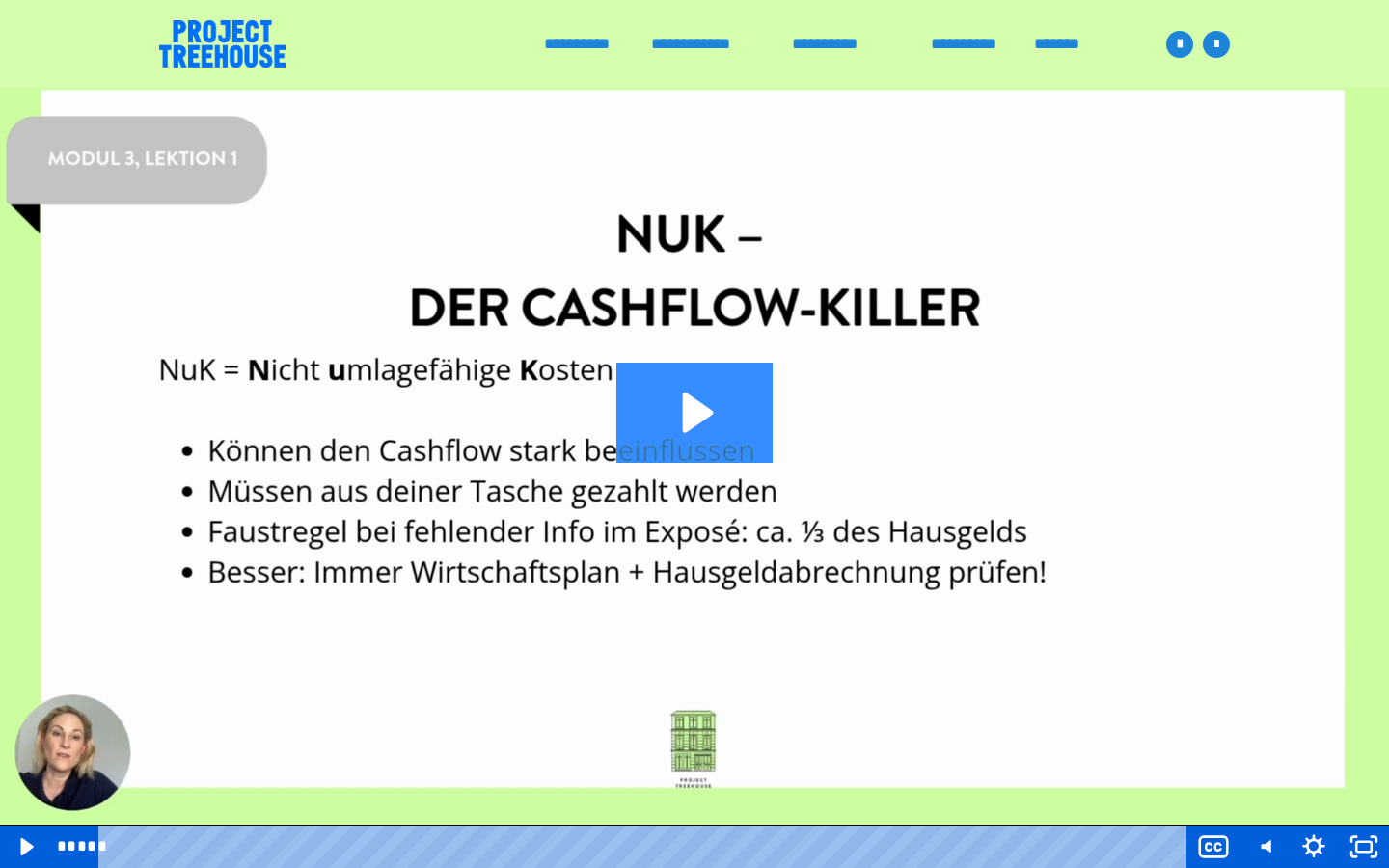 click 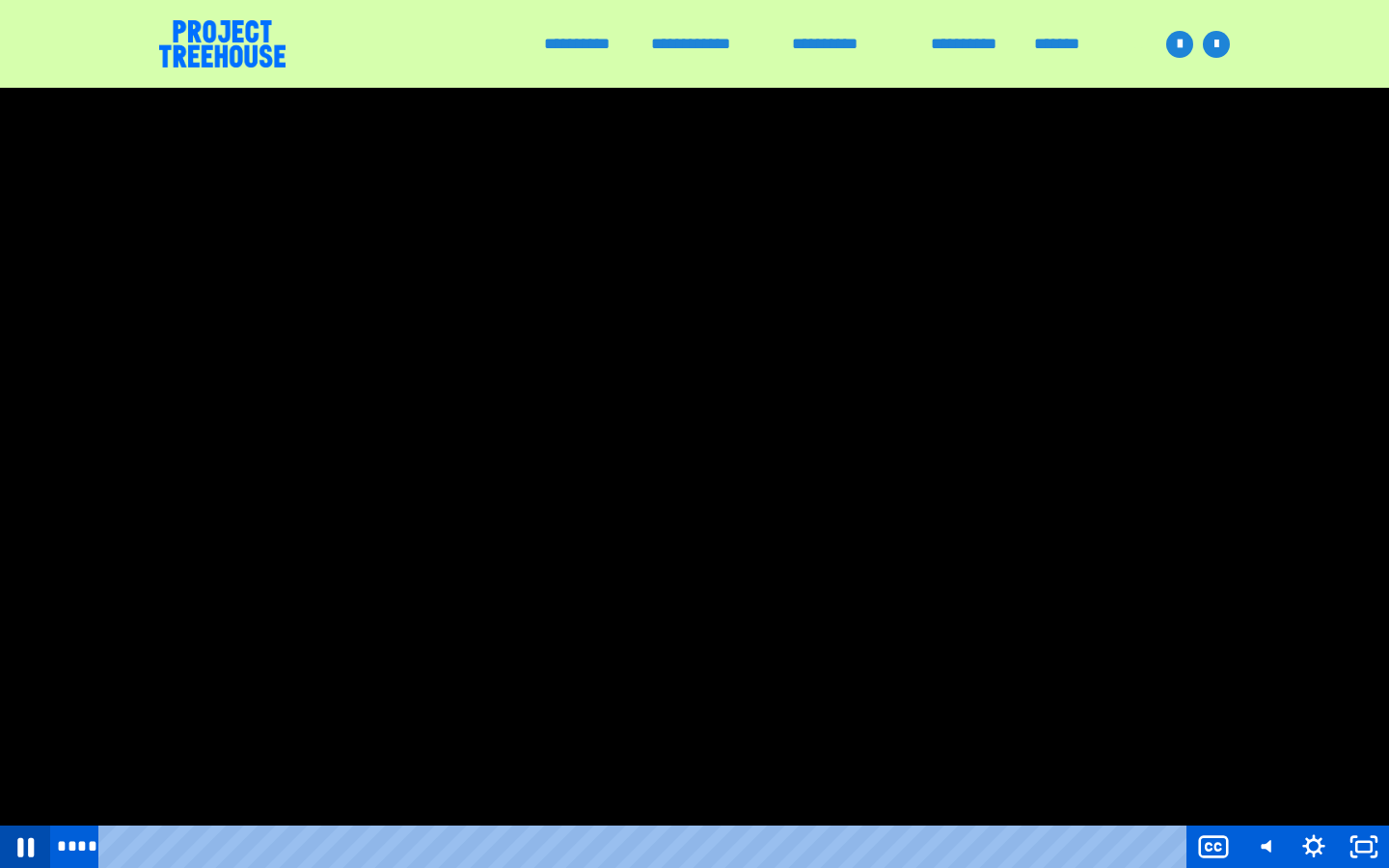 click 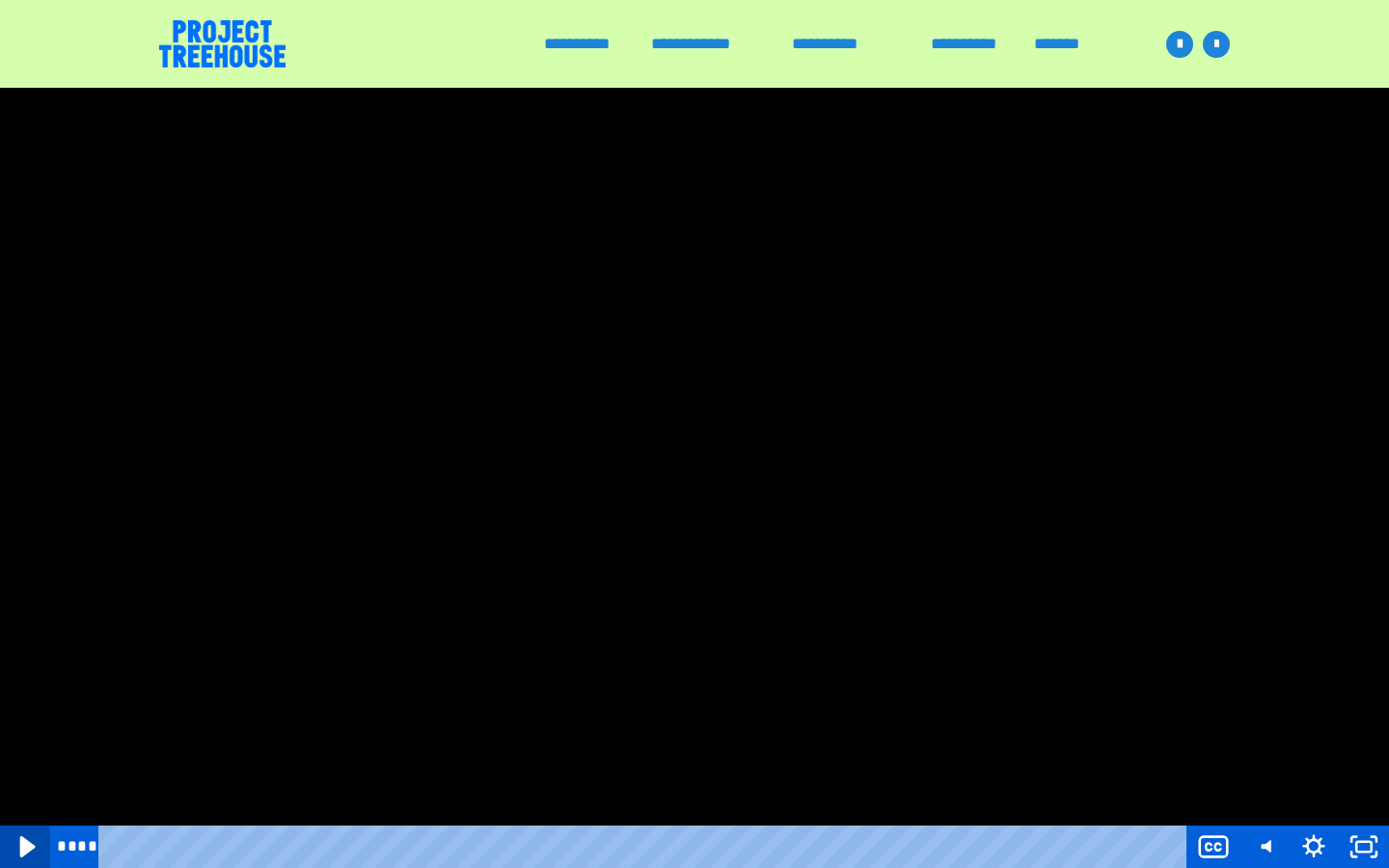 click 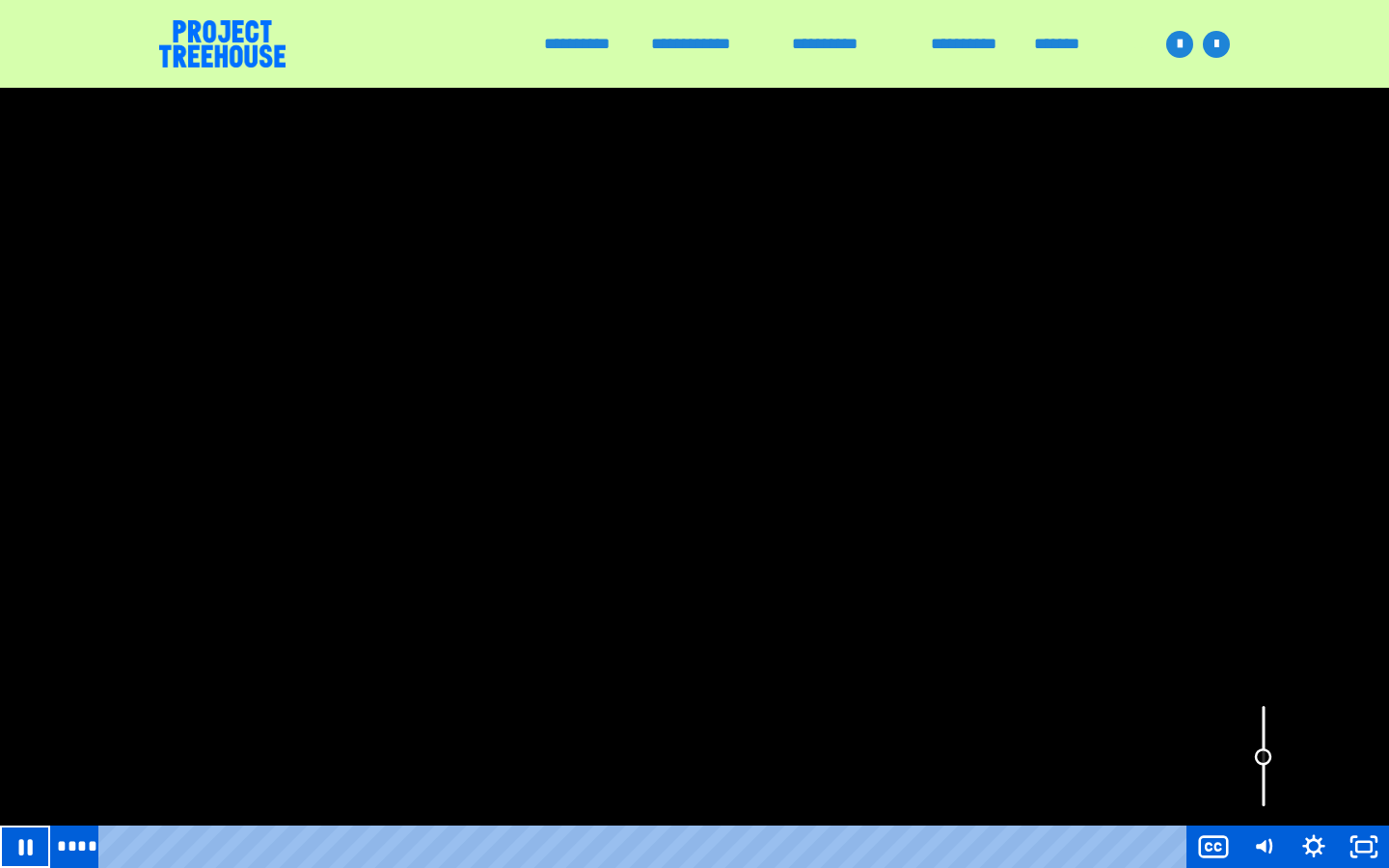 click at bounding box center [1264, 756] 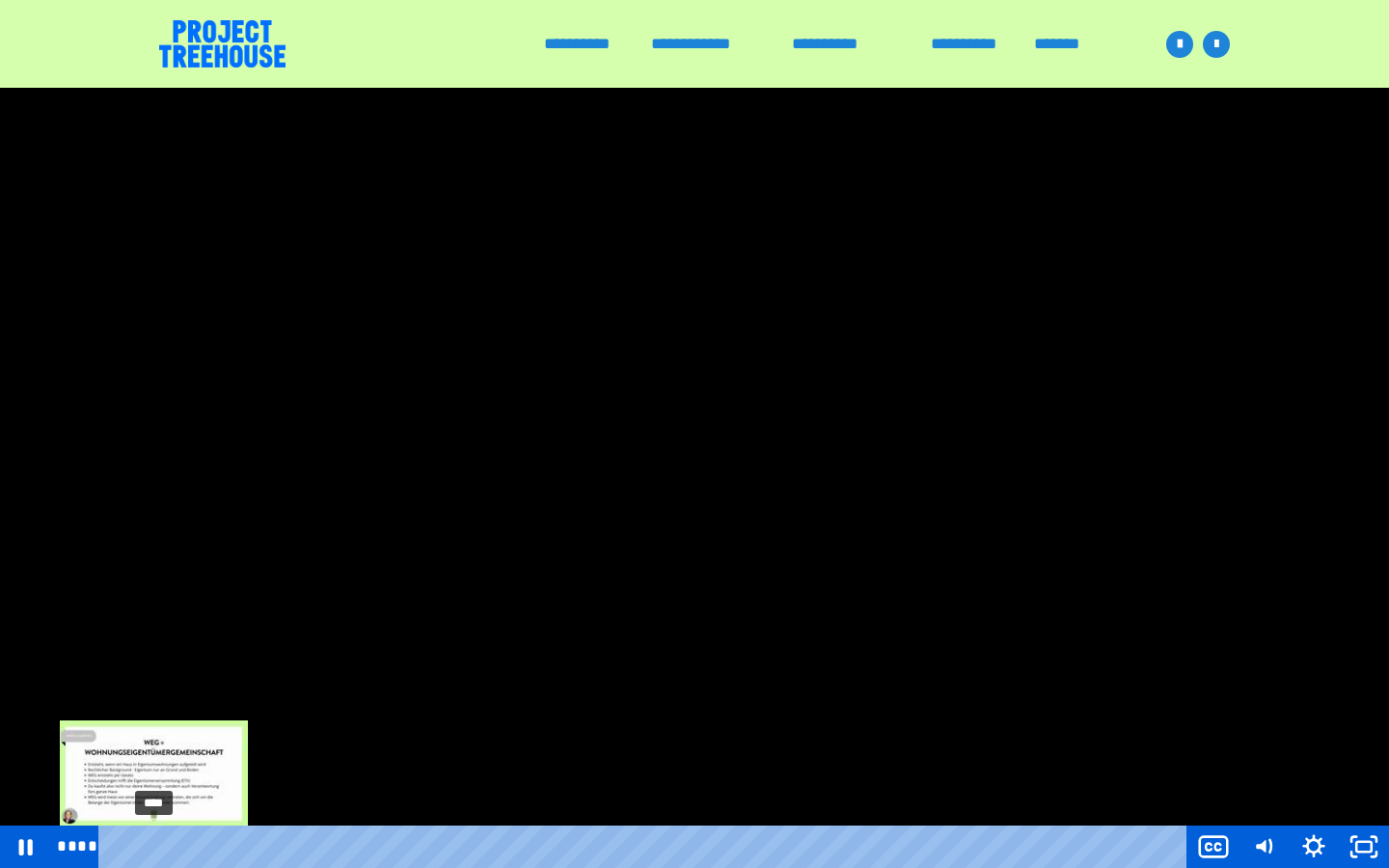 click on "****" at bounding box center [646, 847] 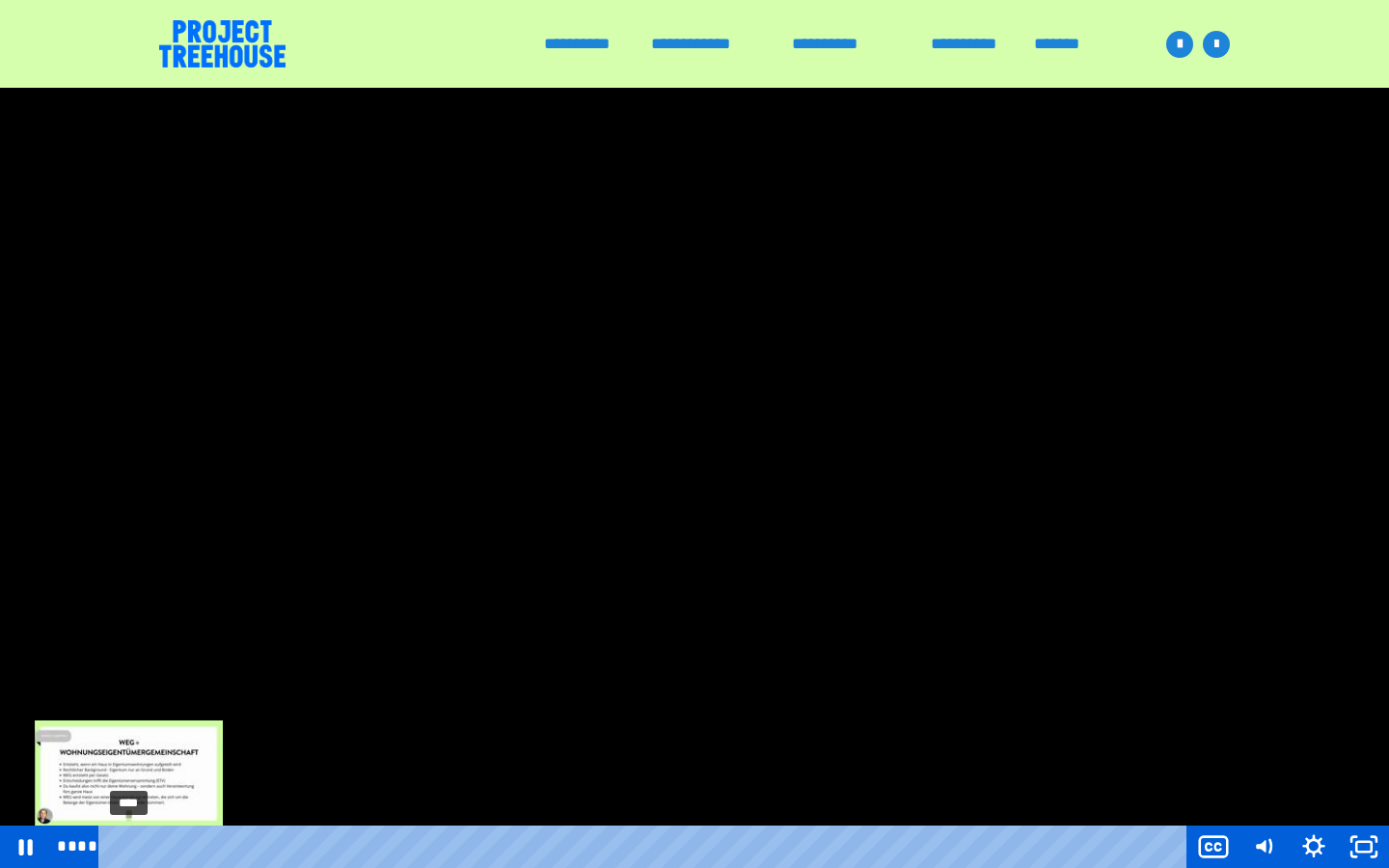 click on "****" at bounding box center [646, 847] 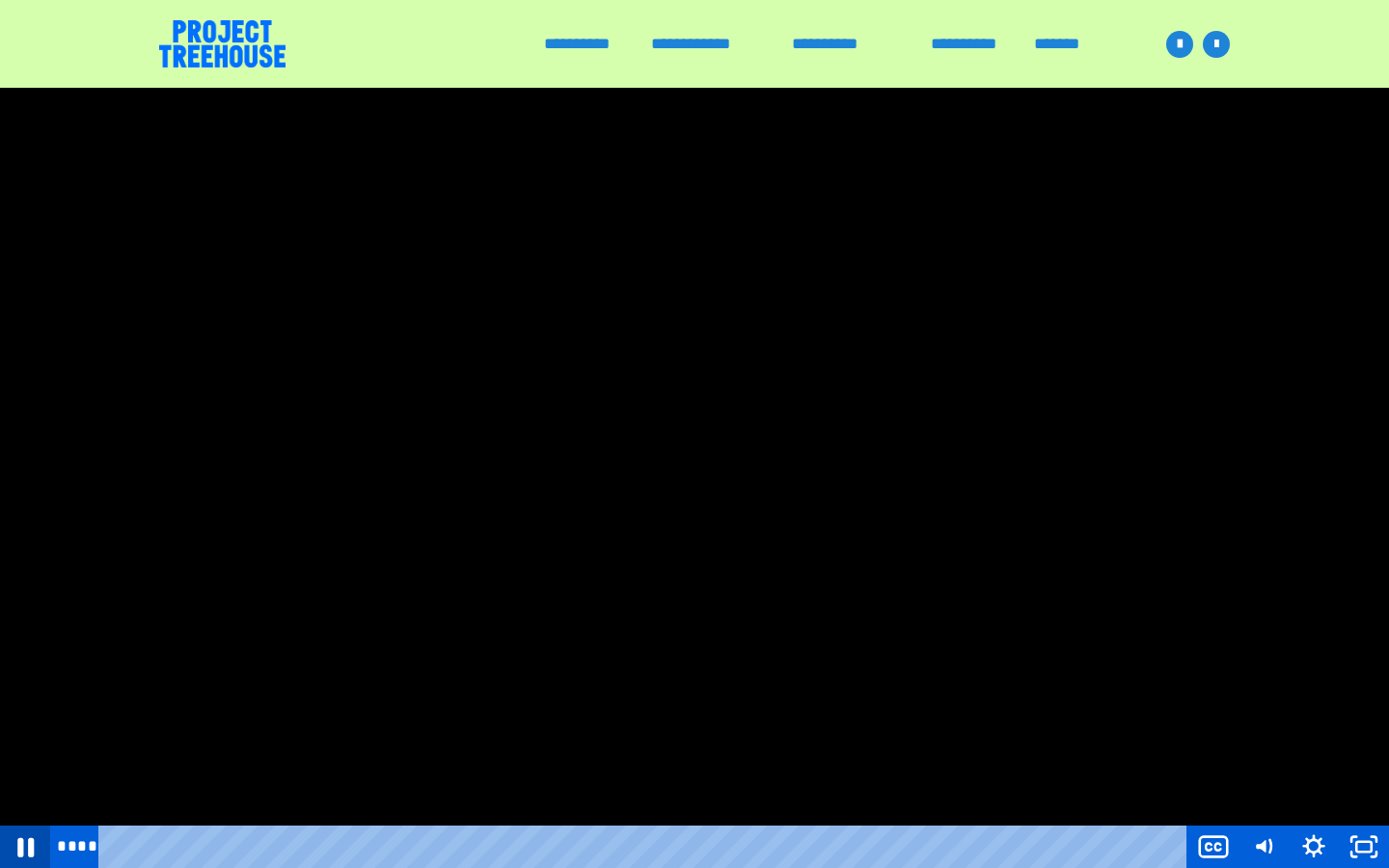 click 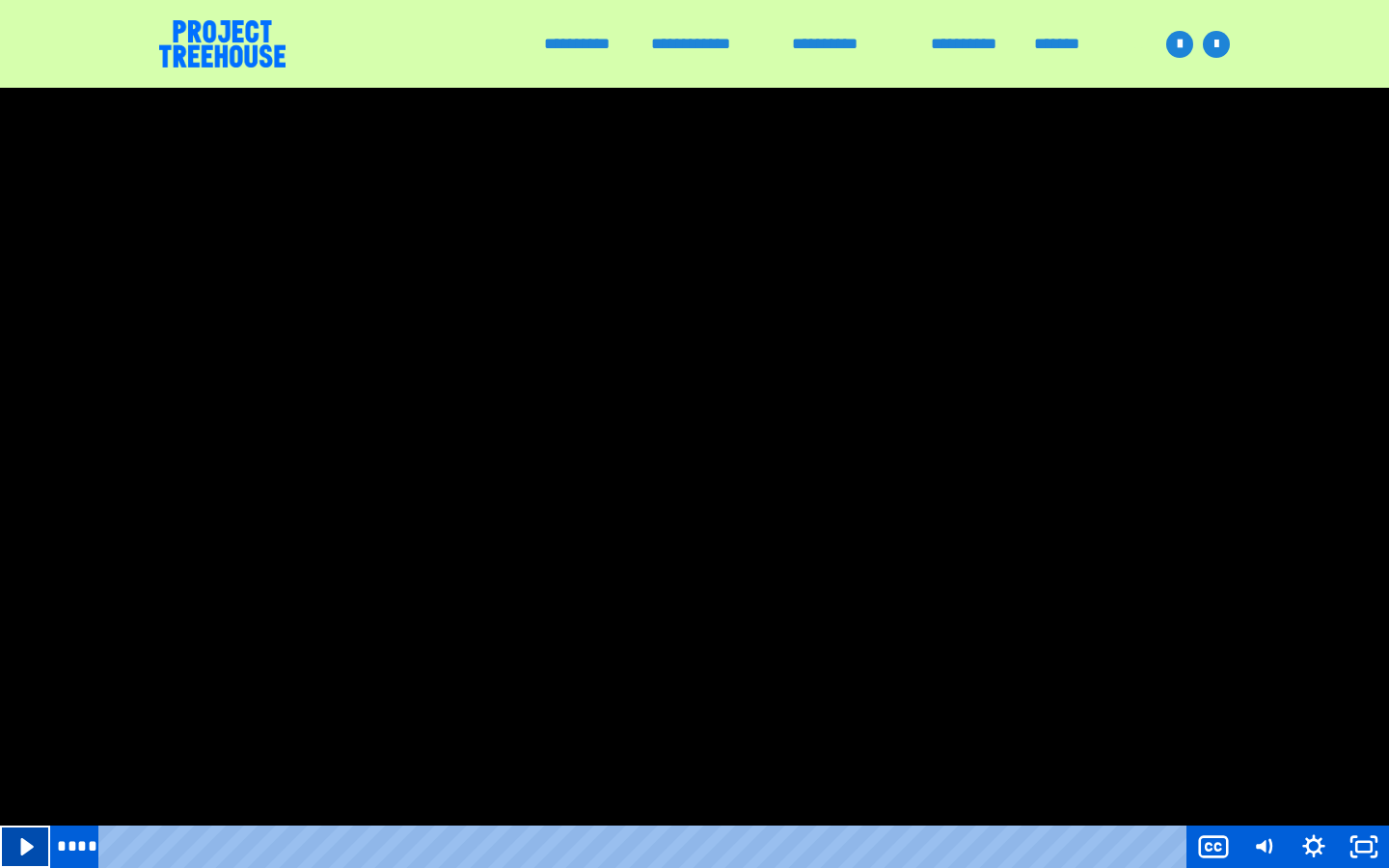 click 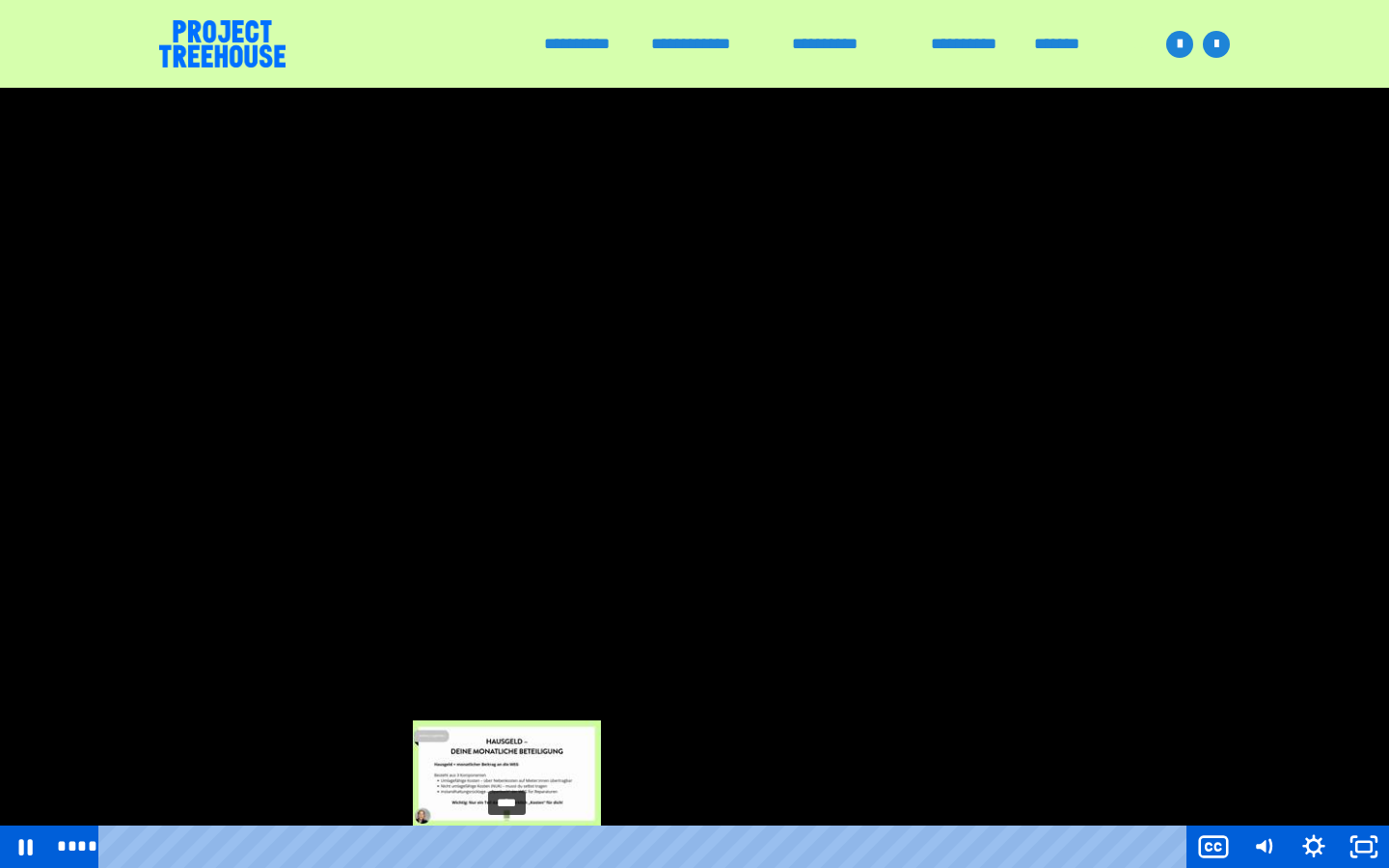 click on "****" at bounding box center (646, 847) 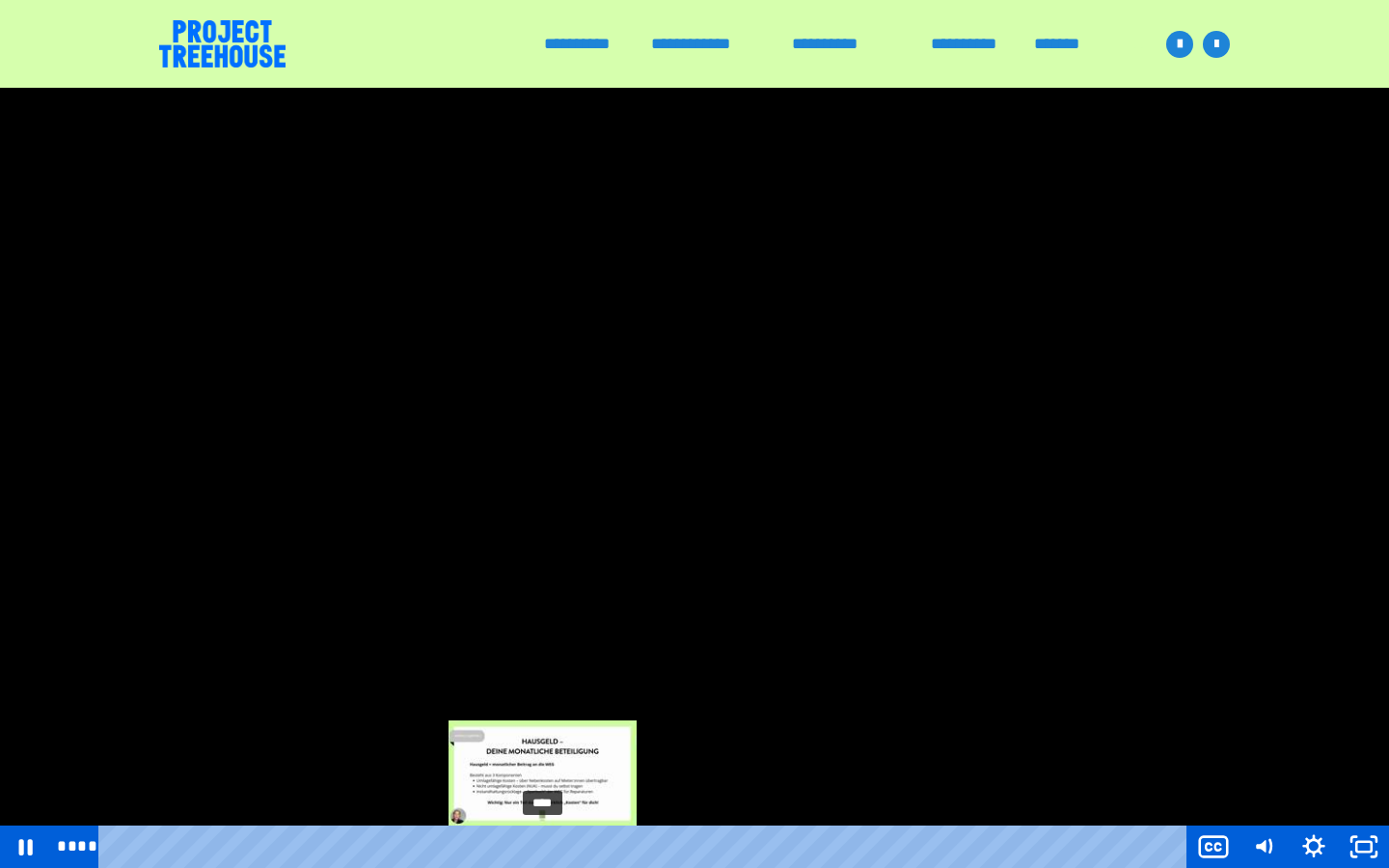 click on "****" at bounding box center (646, 847) 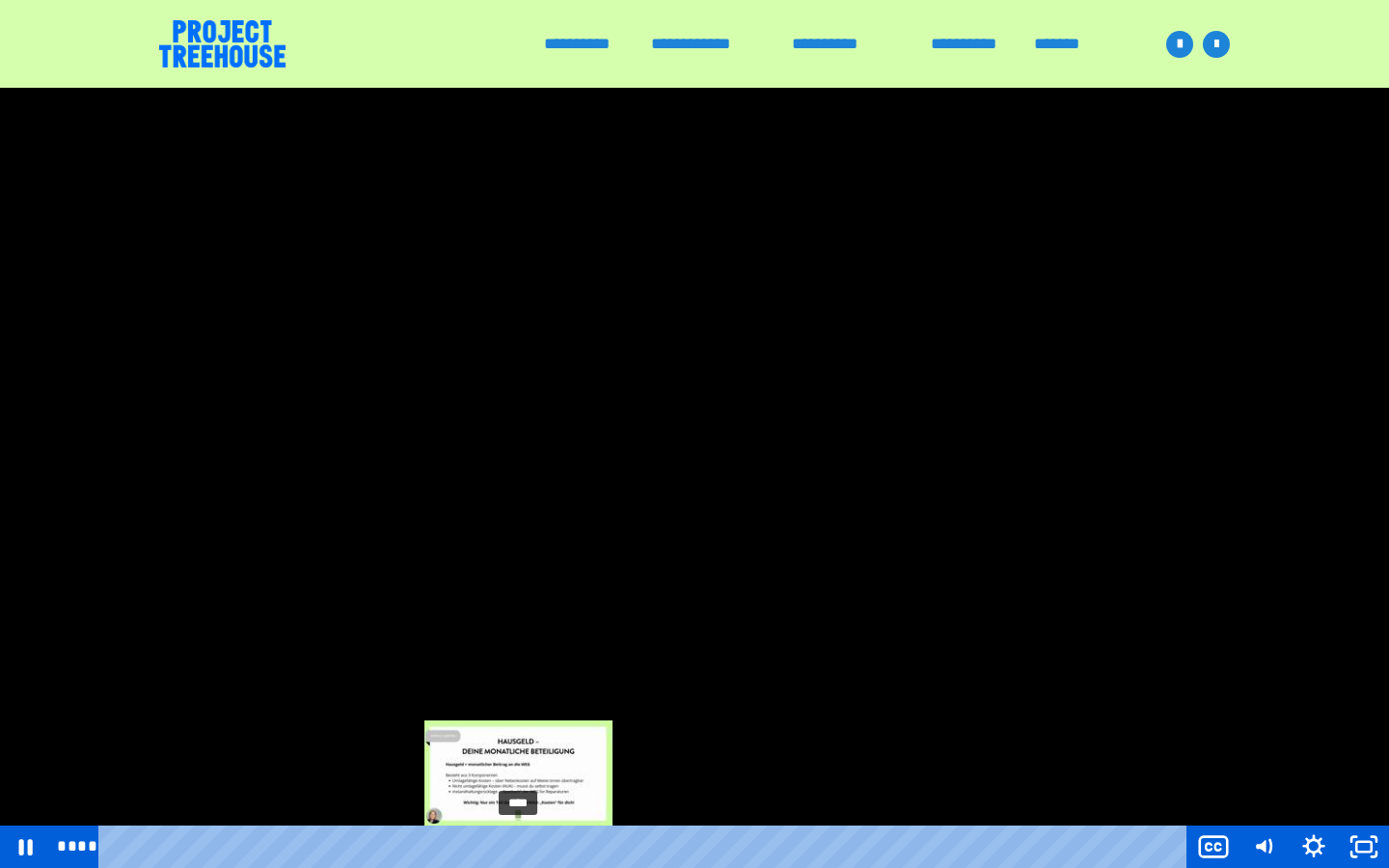 click on "****" at bounding box center [646, 847] 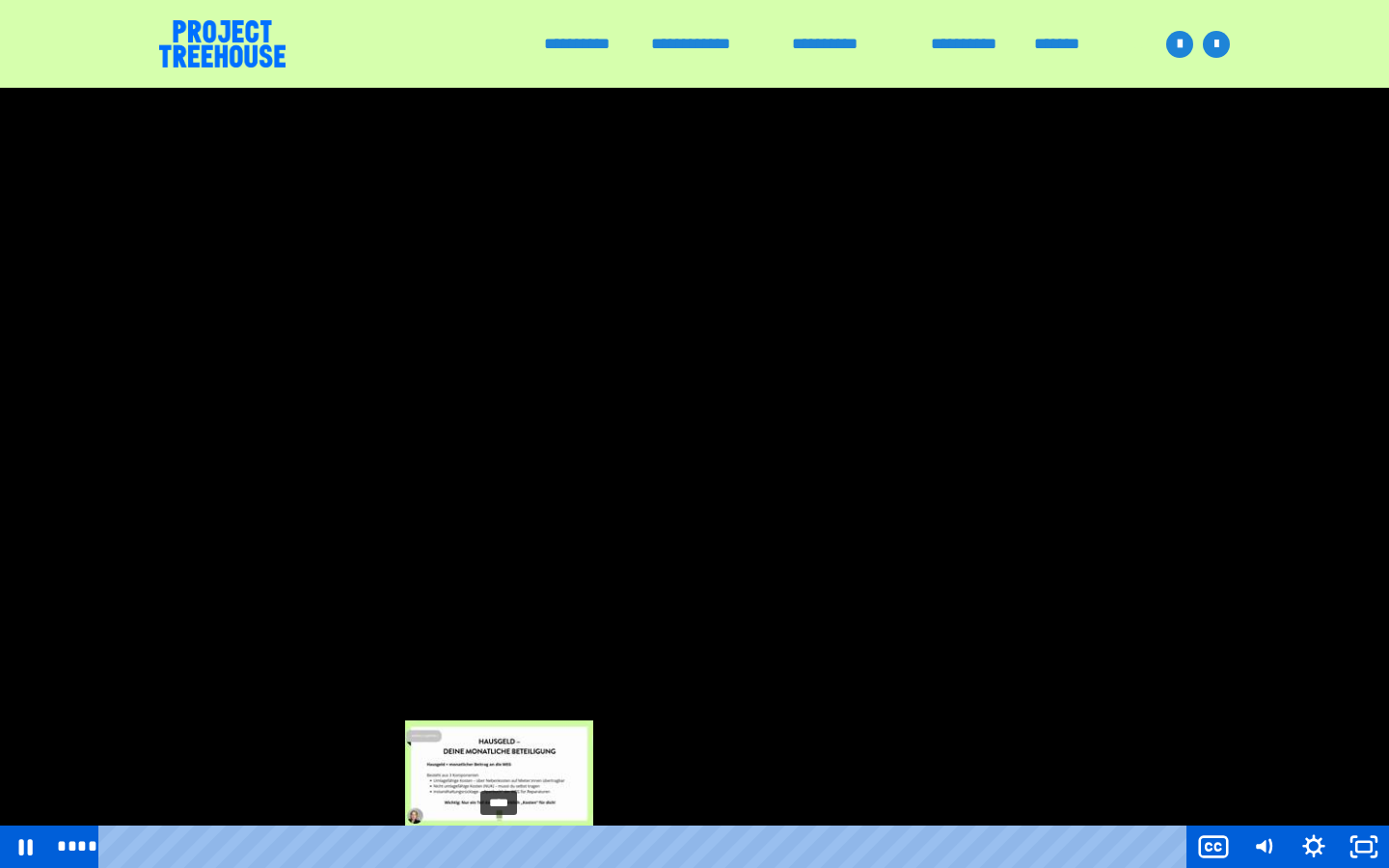 click on "****" at bounding box center [646, 847] 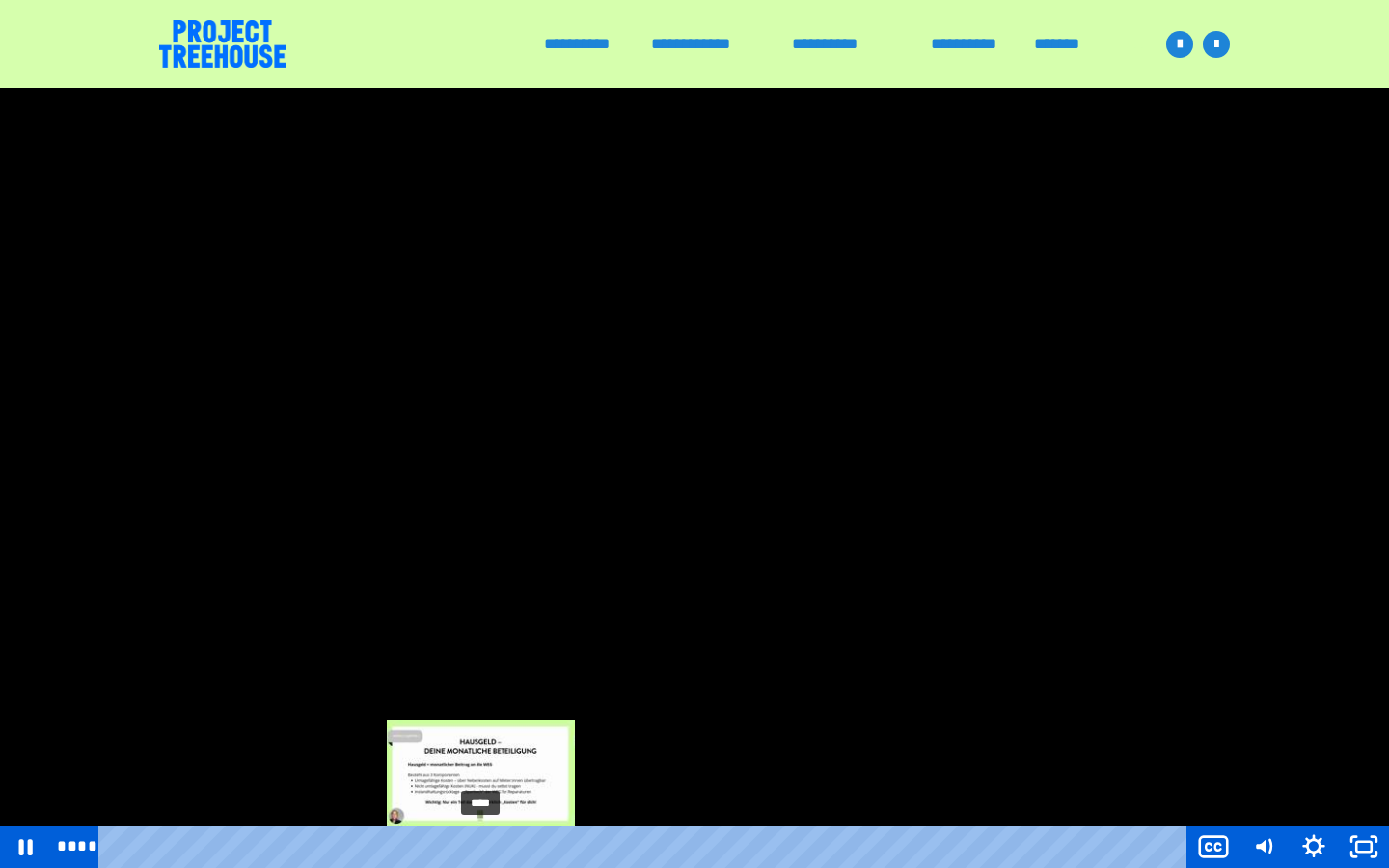 click on "****" at bounding box center [646, 847] 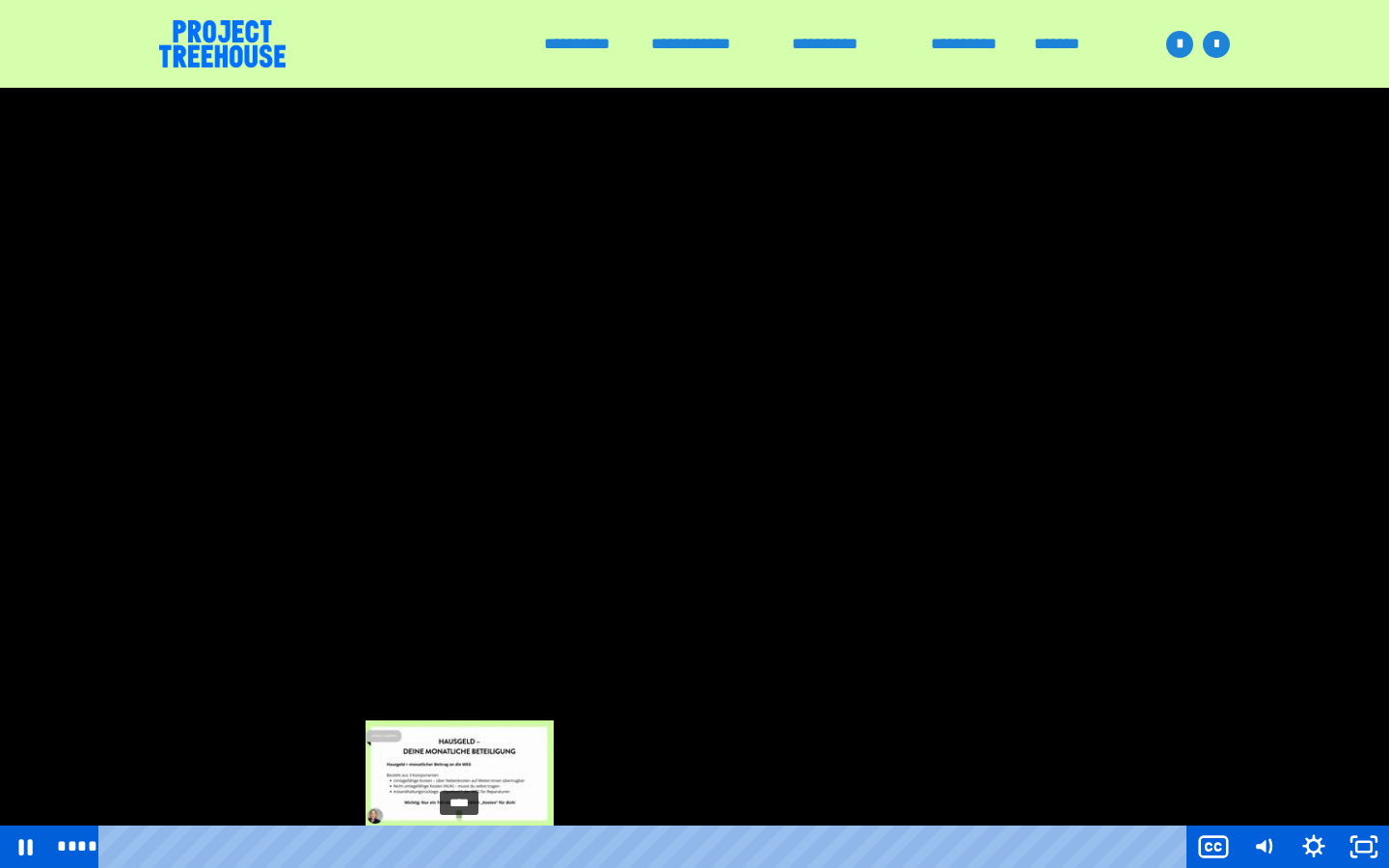 click on "****" at bounding box center (646, 847) 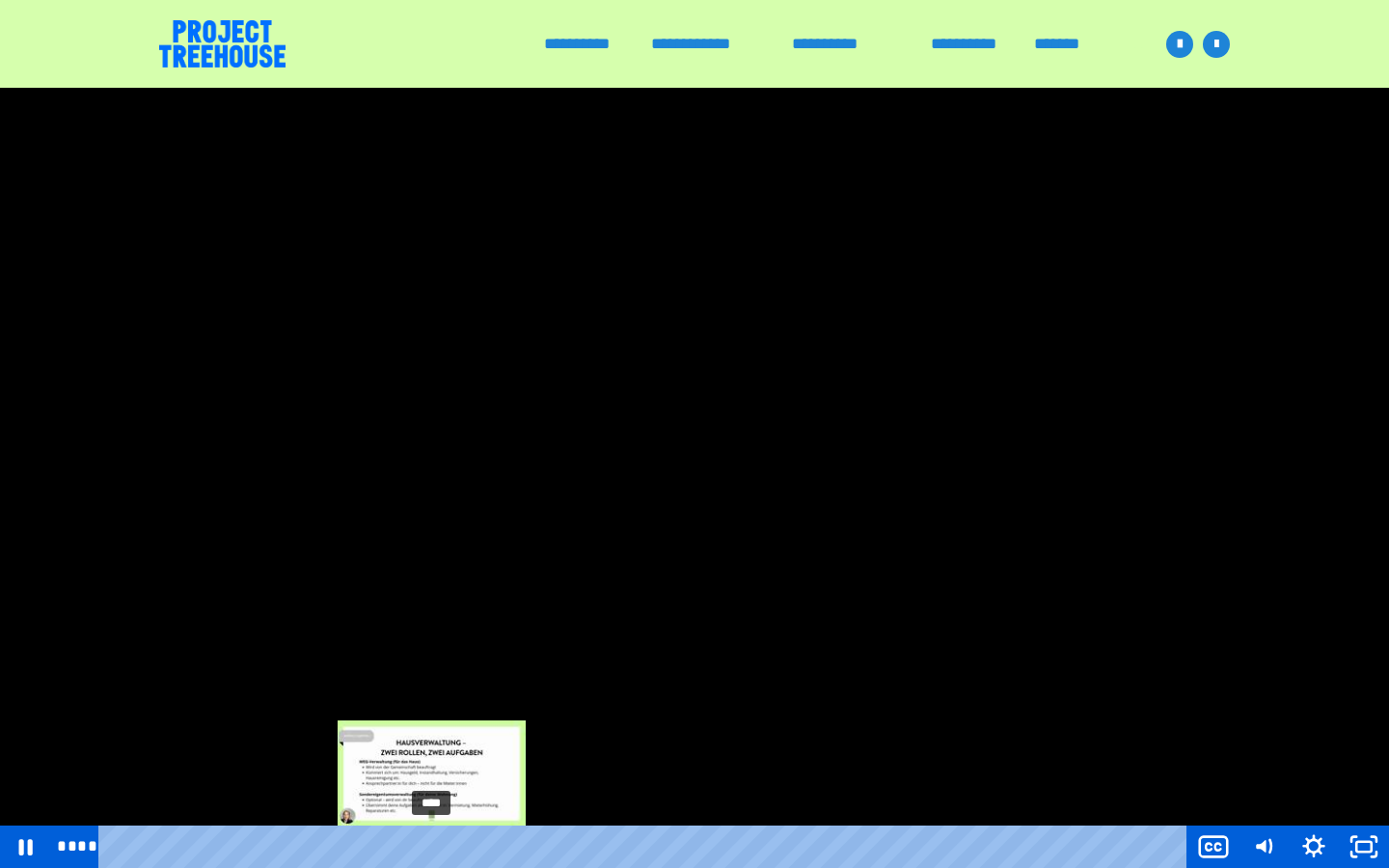 click on "****" at bounding box center (646, 847) 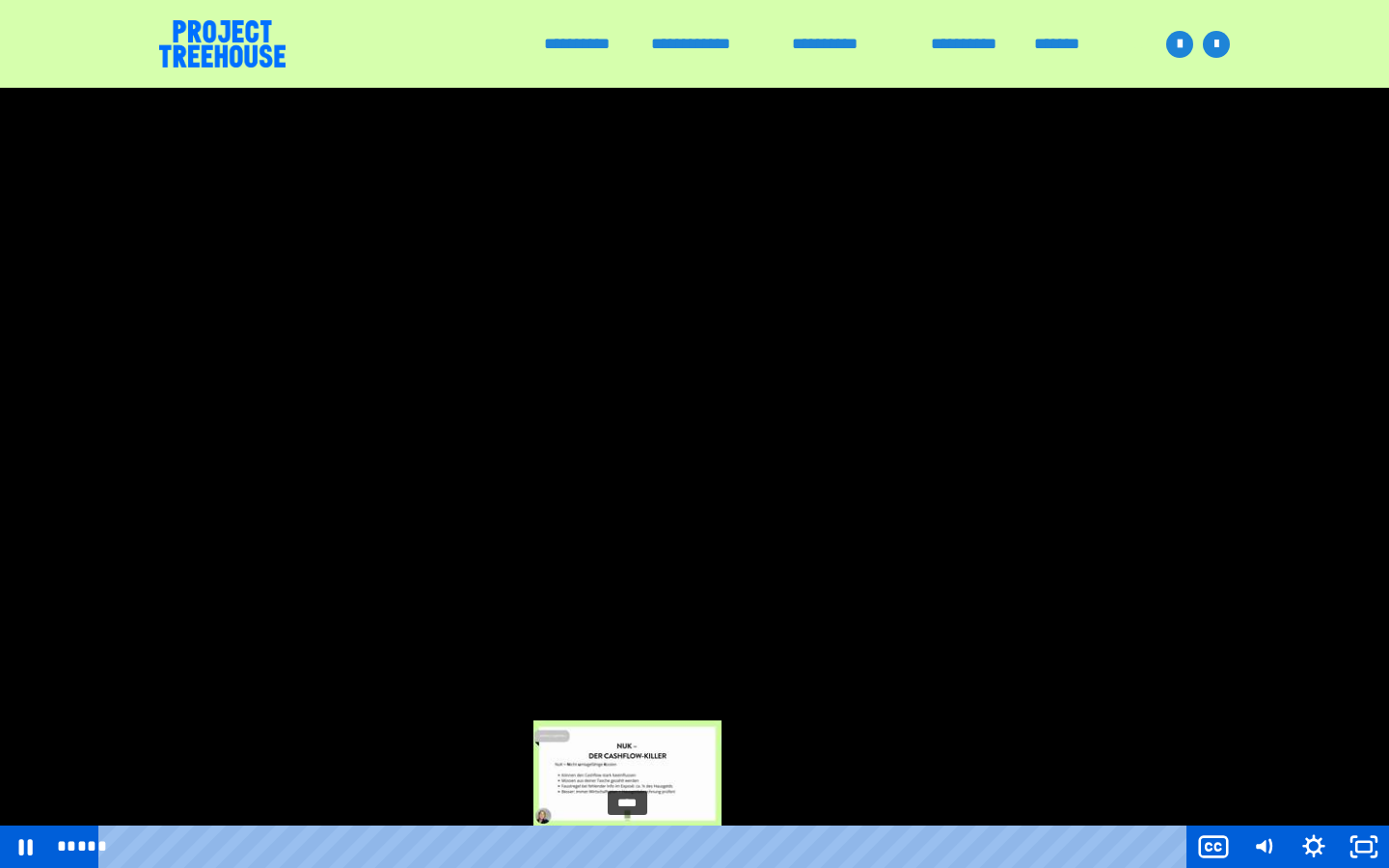 click on "****" at bounding box center [646, 847] 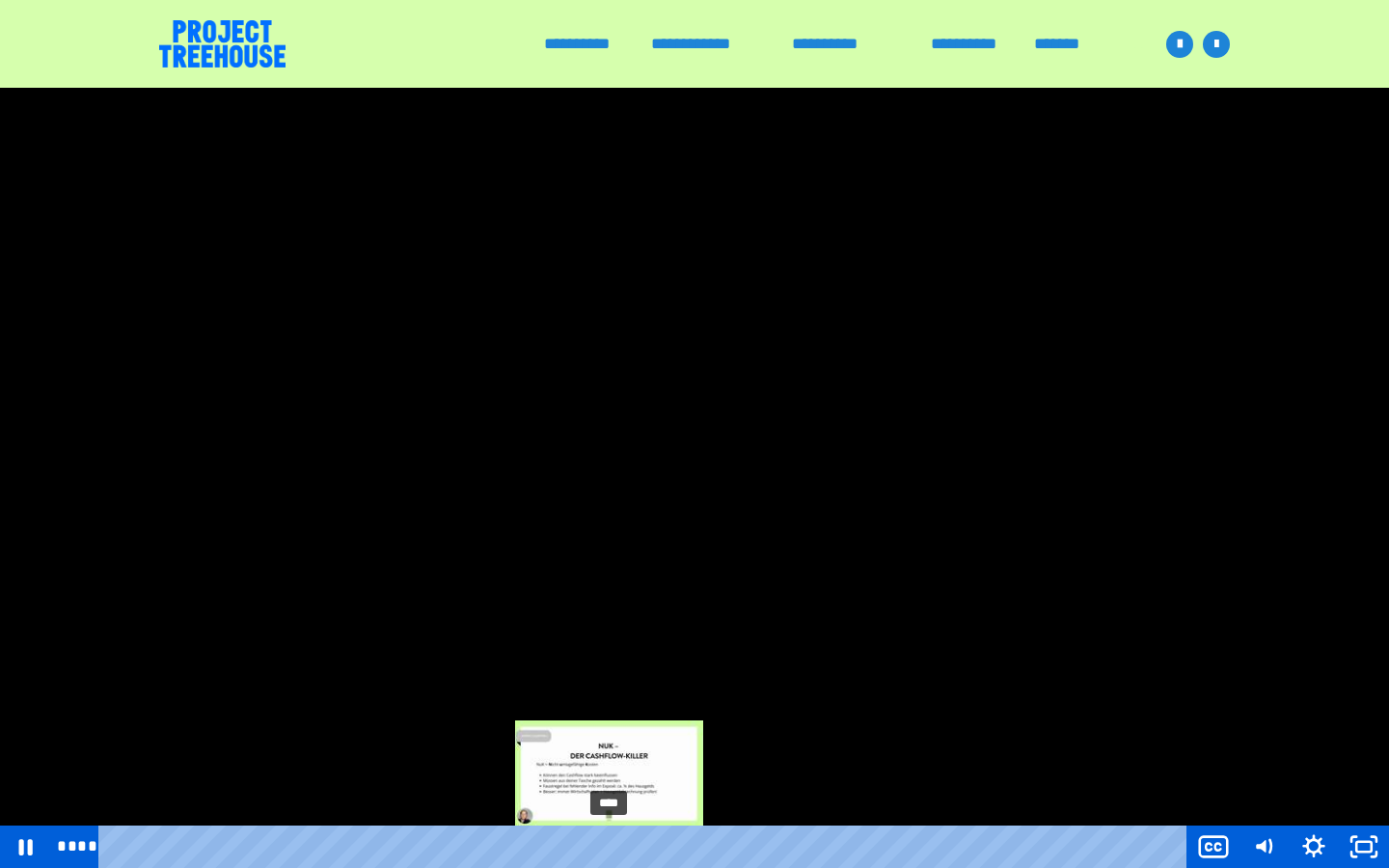 click on "****" at bounding box center (646, 847) 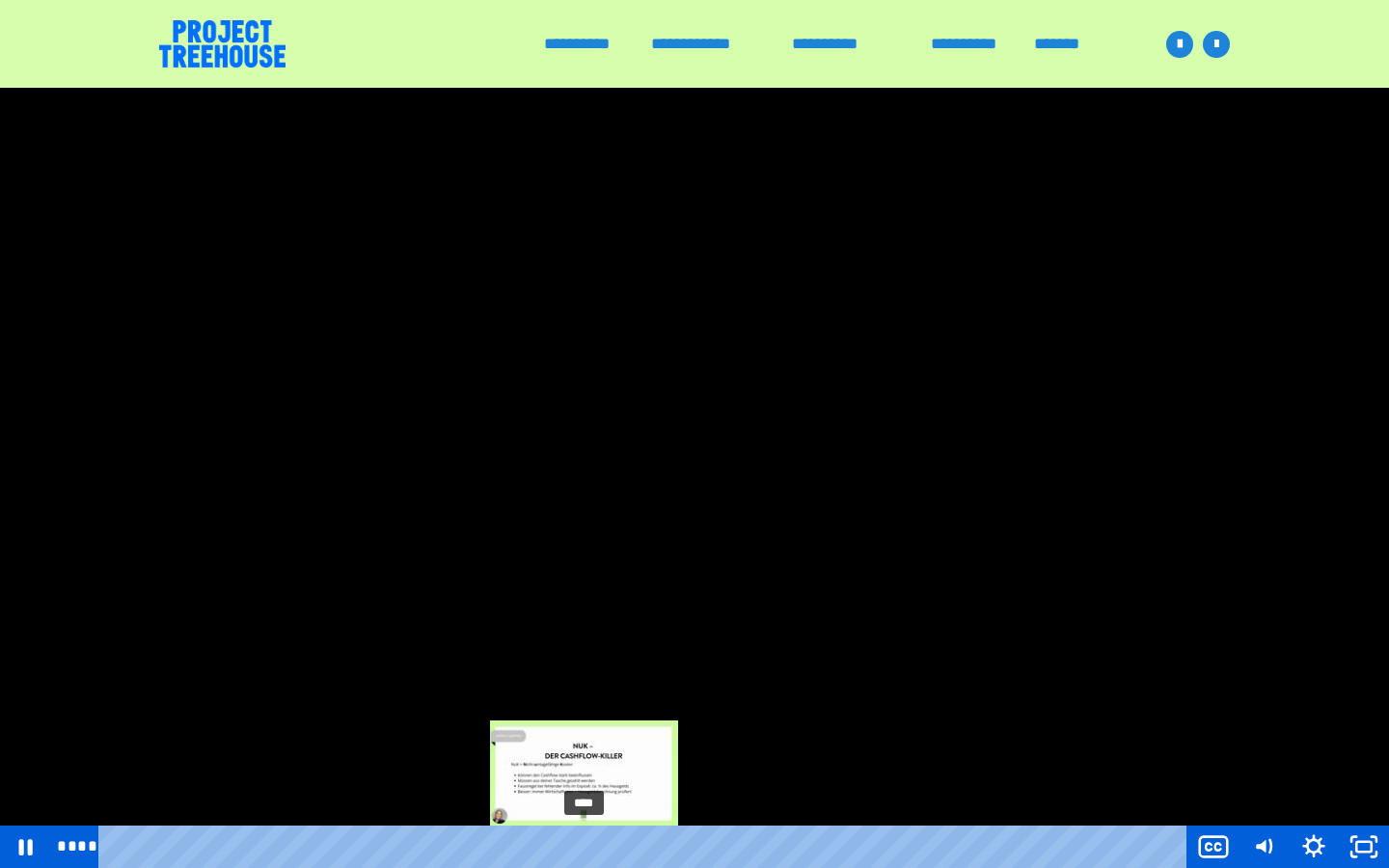 click on "****" at bounding box center (646, 847) 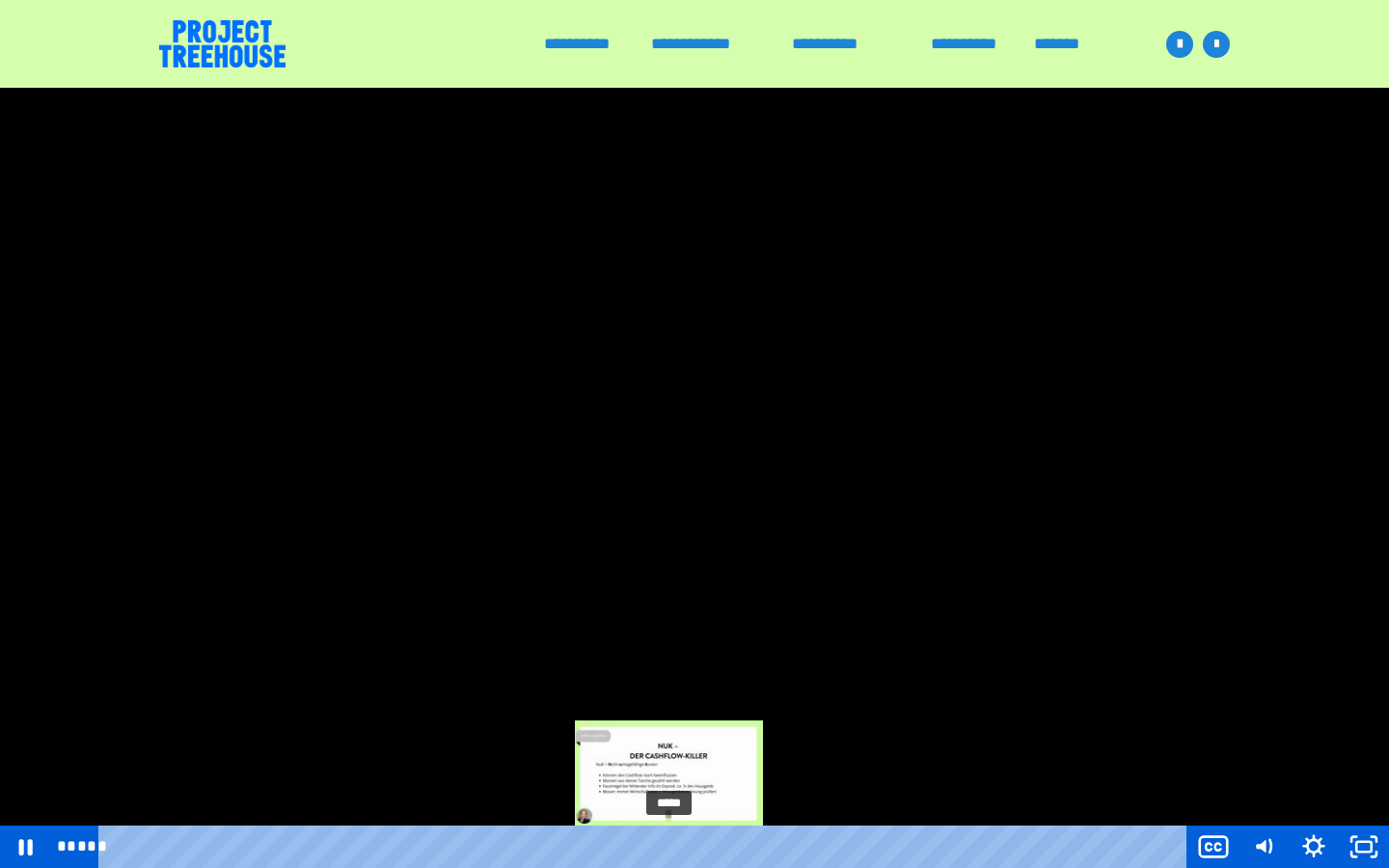 click on "*****" at bounding box center (646, 847) 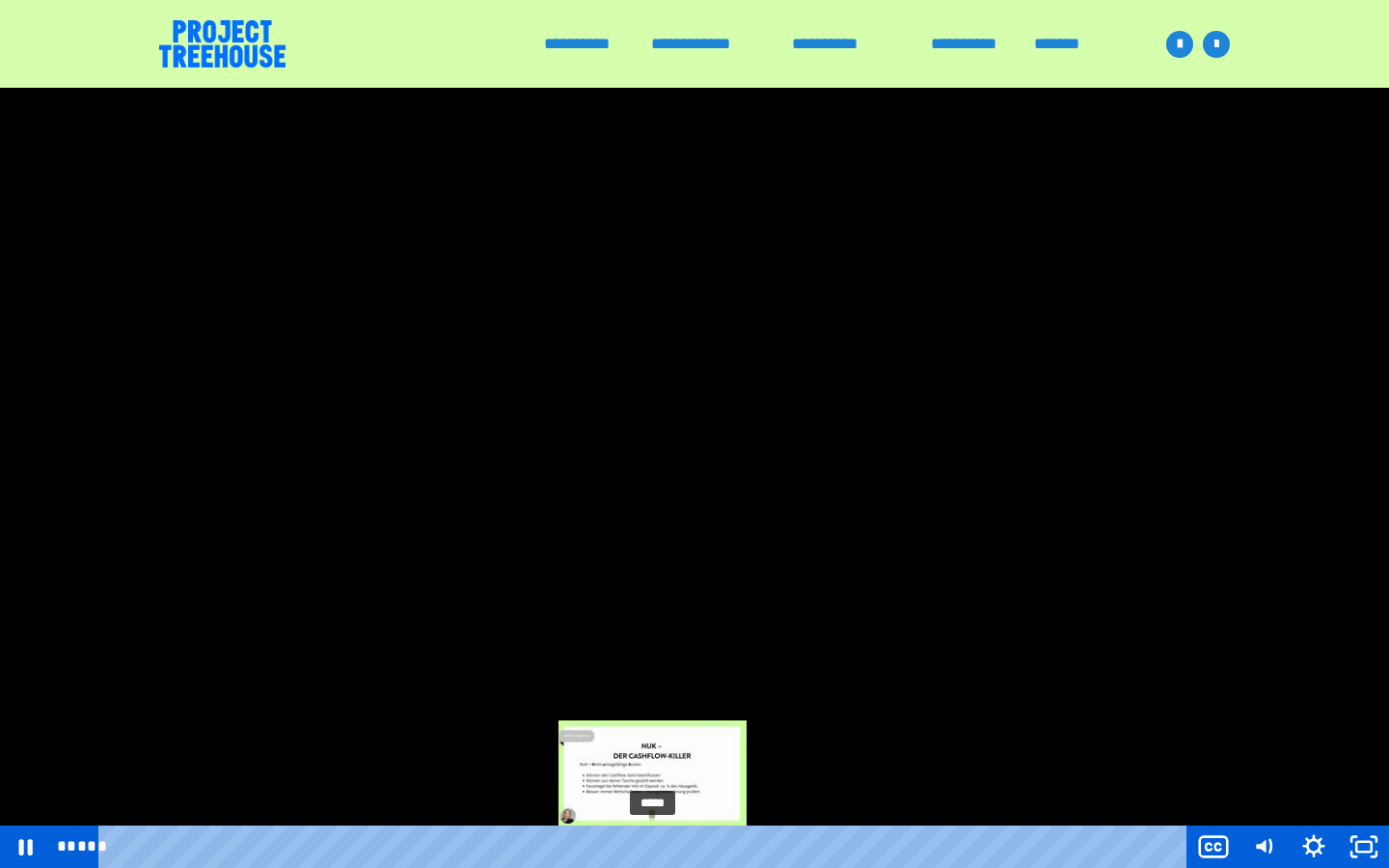 click on "*****" at bounding box center (646, 847) 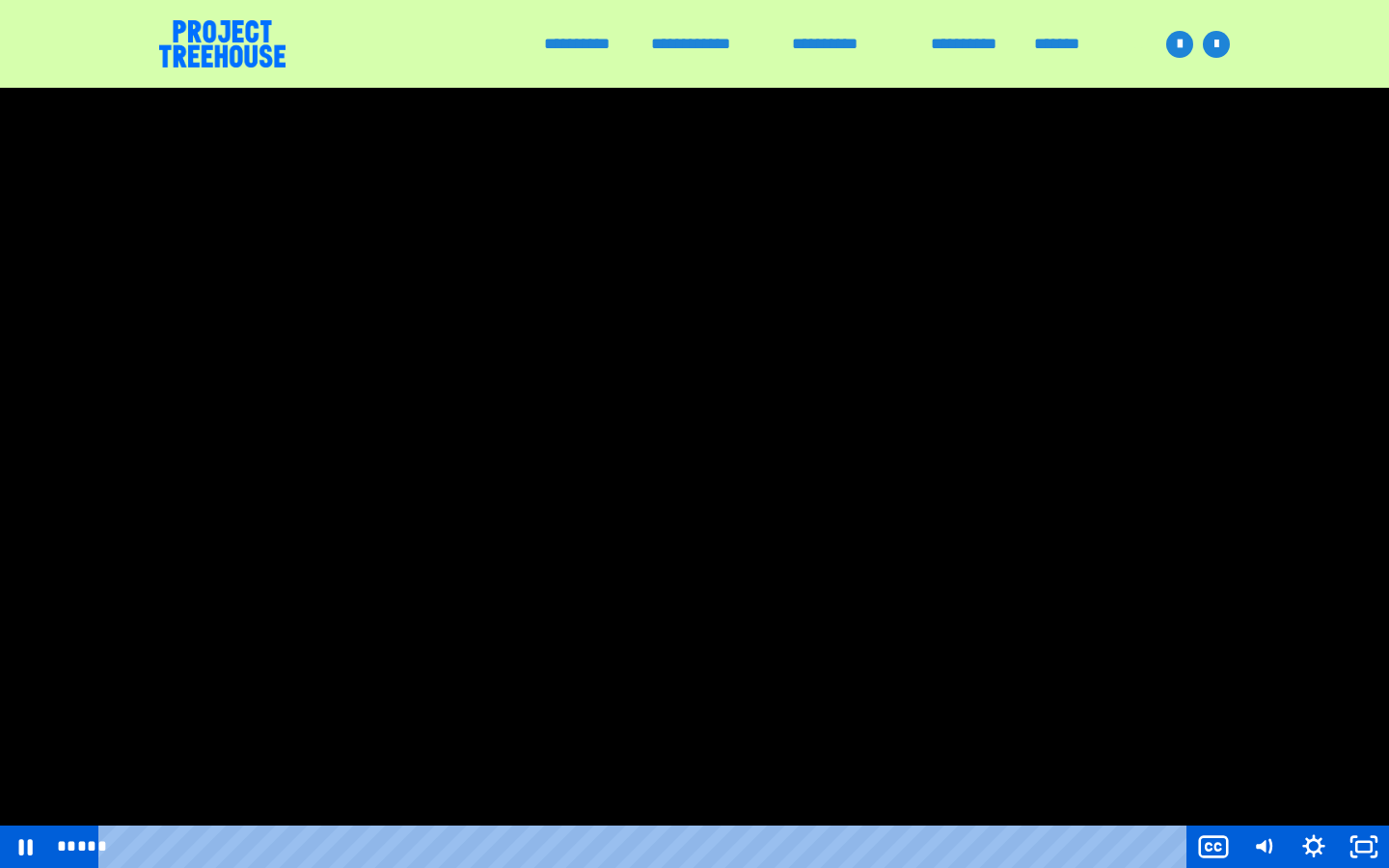 click at bounding box center [694, 434] 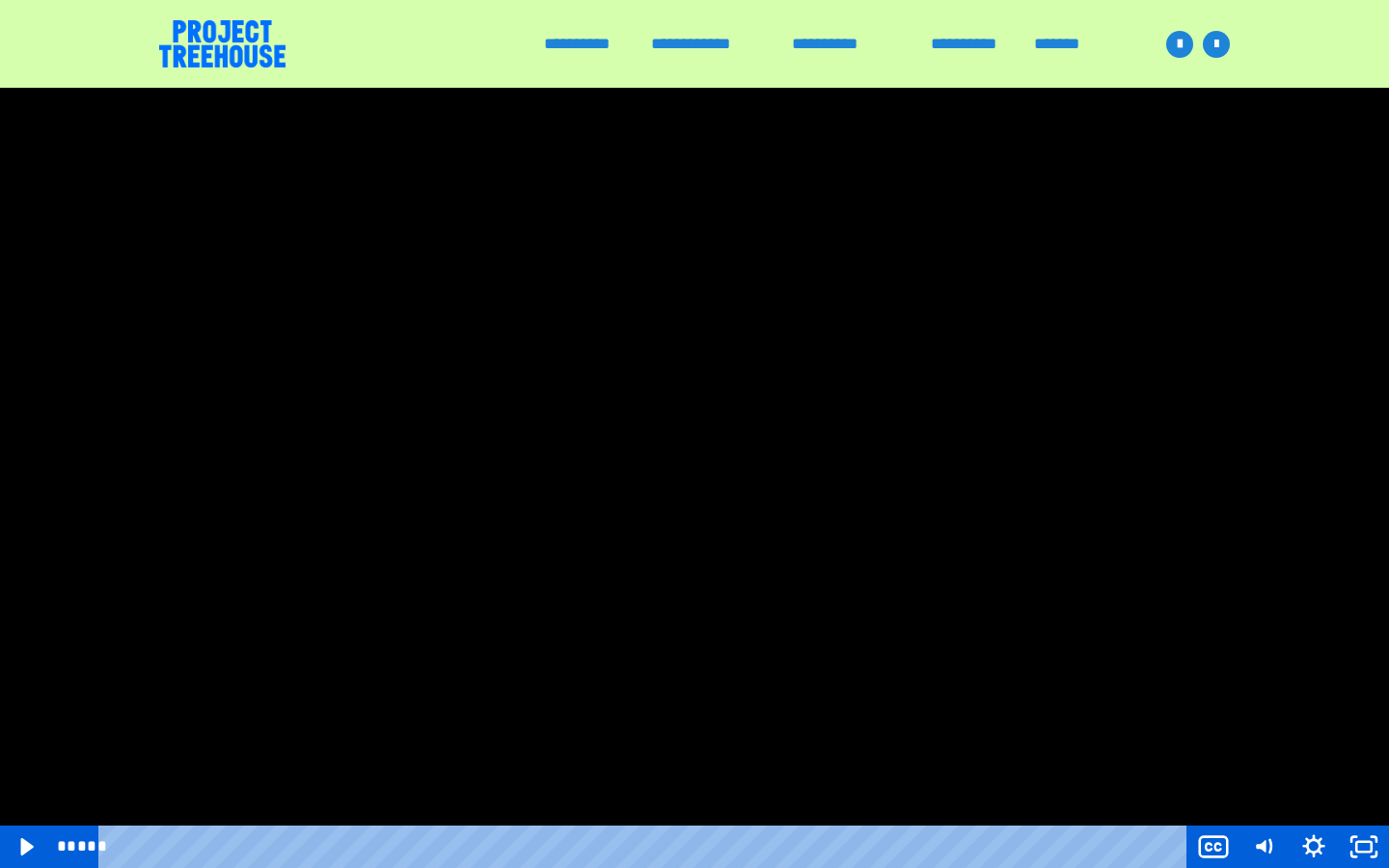 click at bounding box center (694, 434) 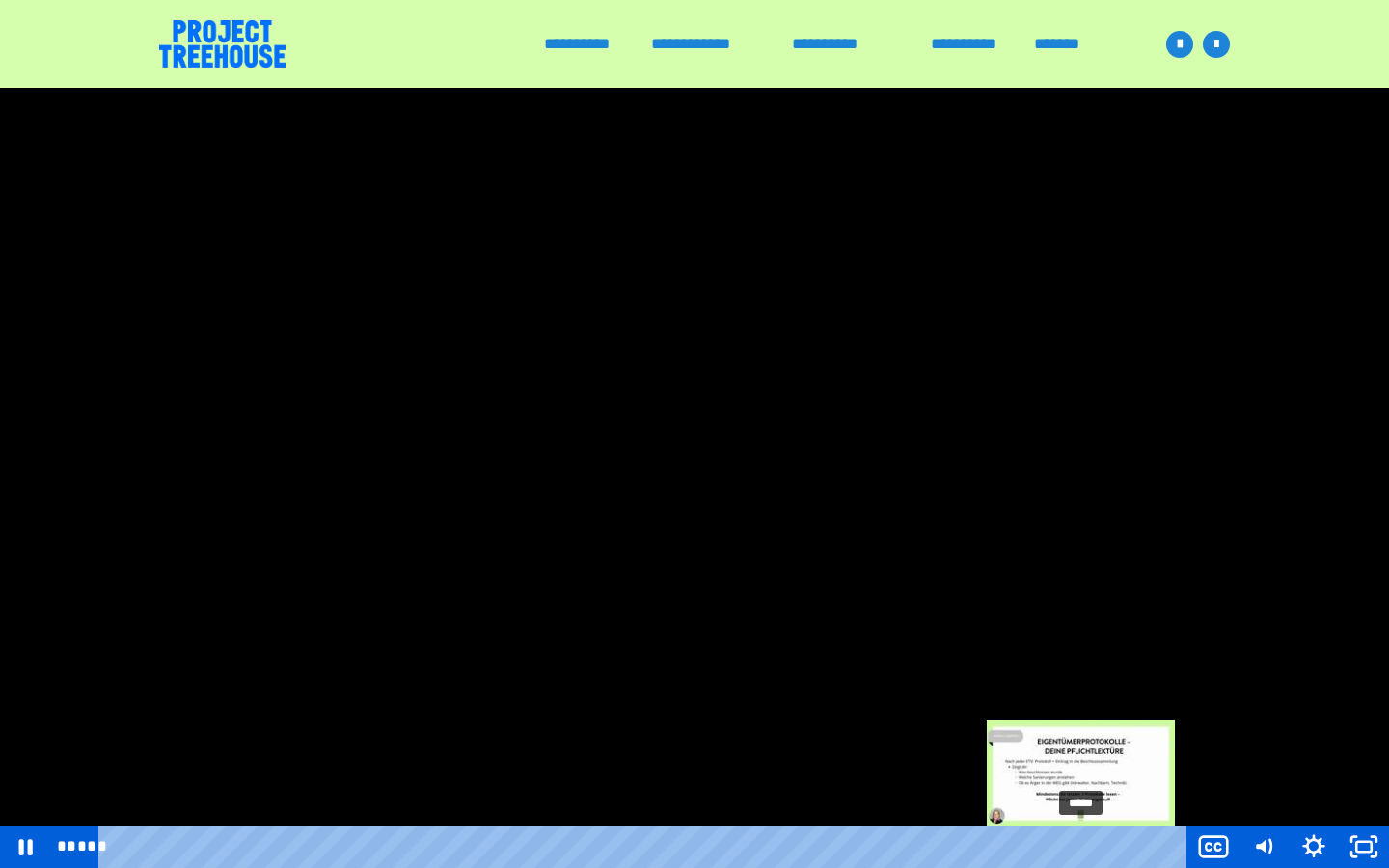 click on "*****" at bounding box center [646, 847] 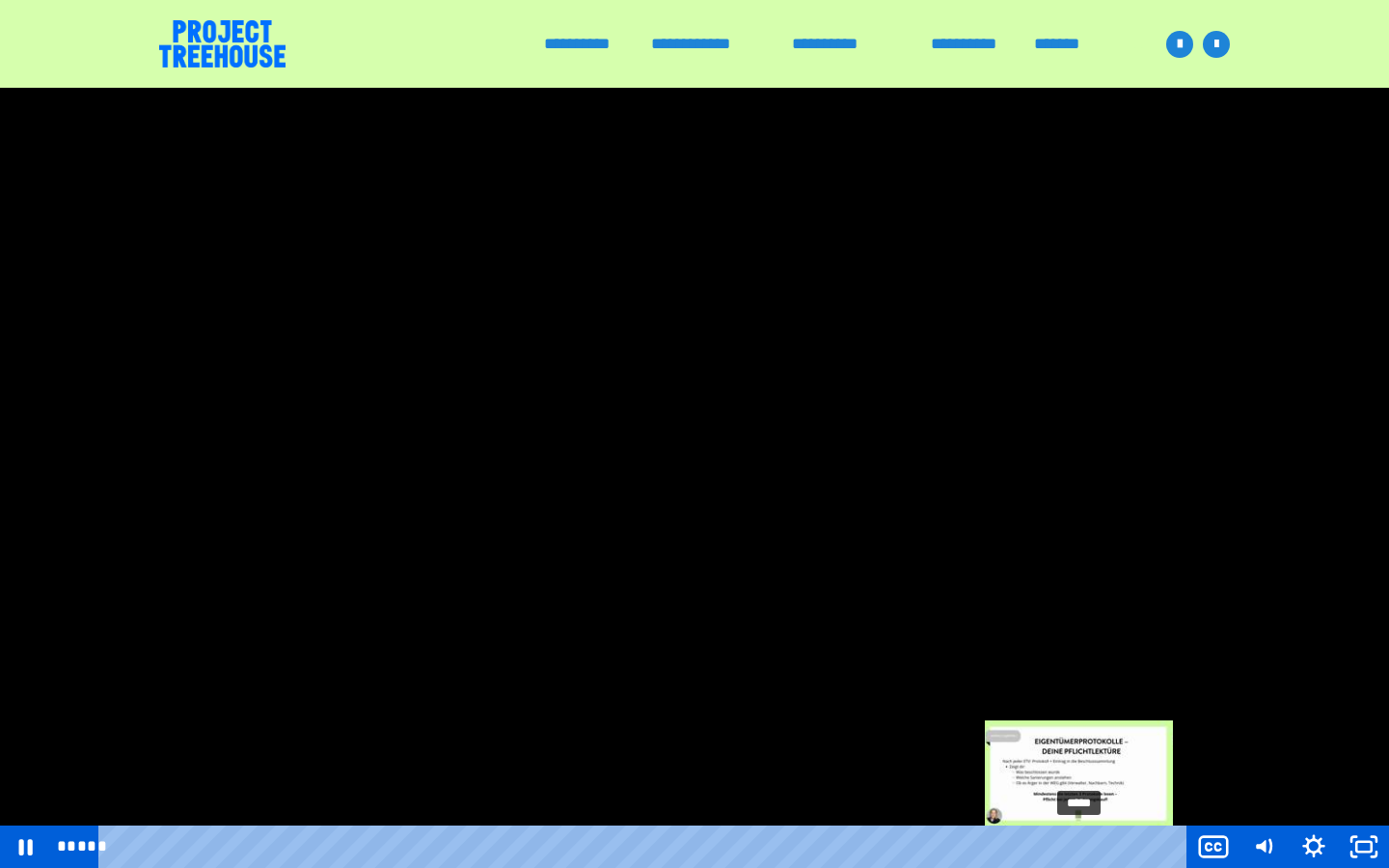 click on "*****" at bounding box center [646, 847] 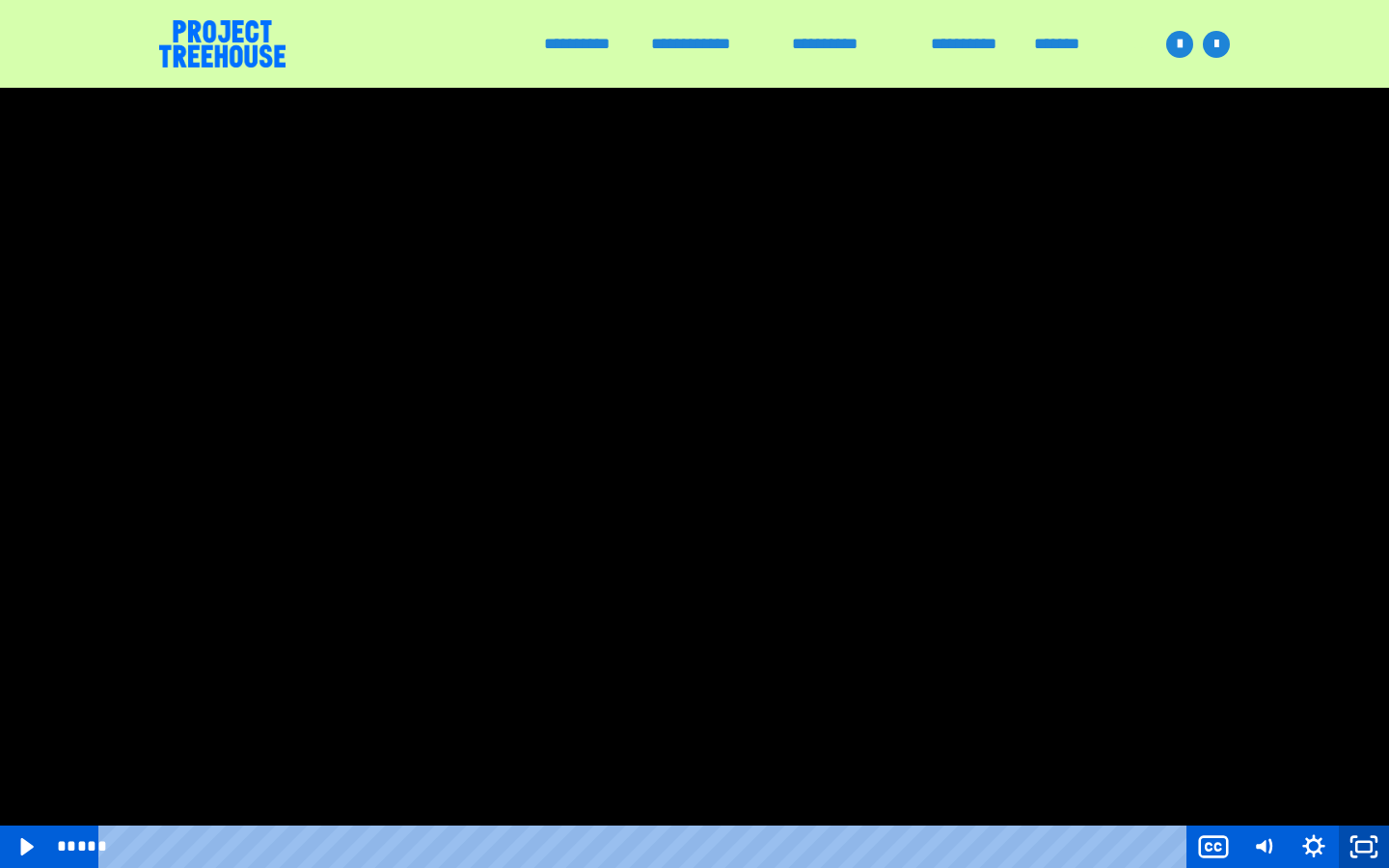 click 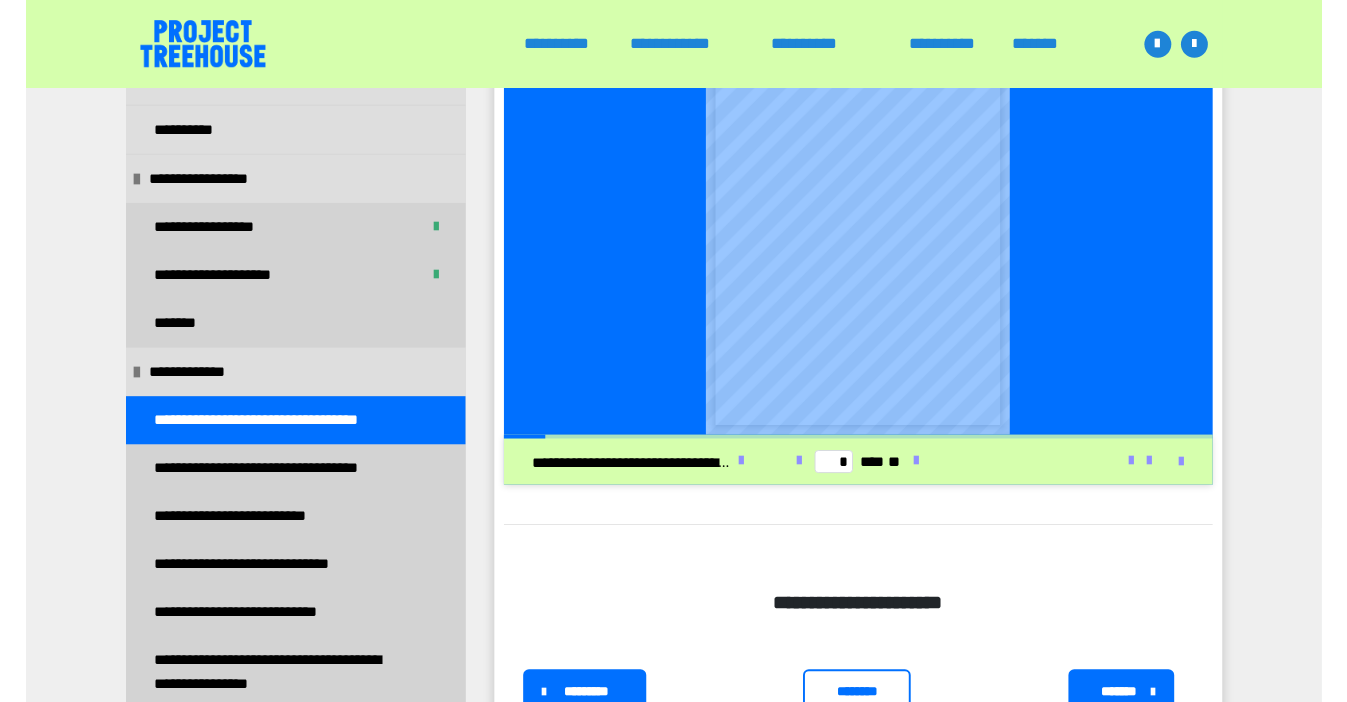 scroll, scrollTop: 1650, scrollLeft: 0, axis: vertical 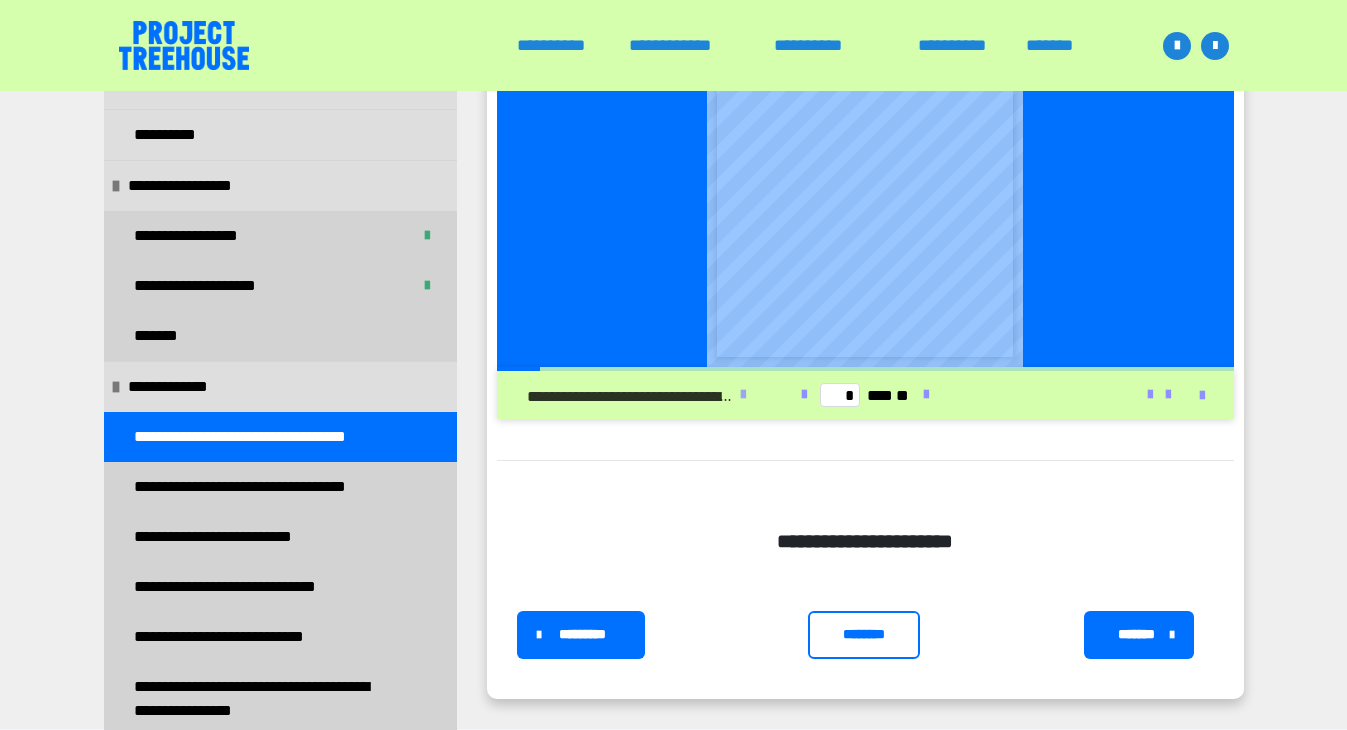 click at bounding box center (743, 395) 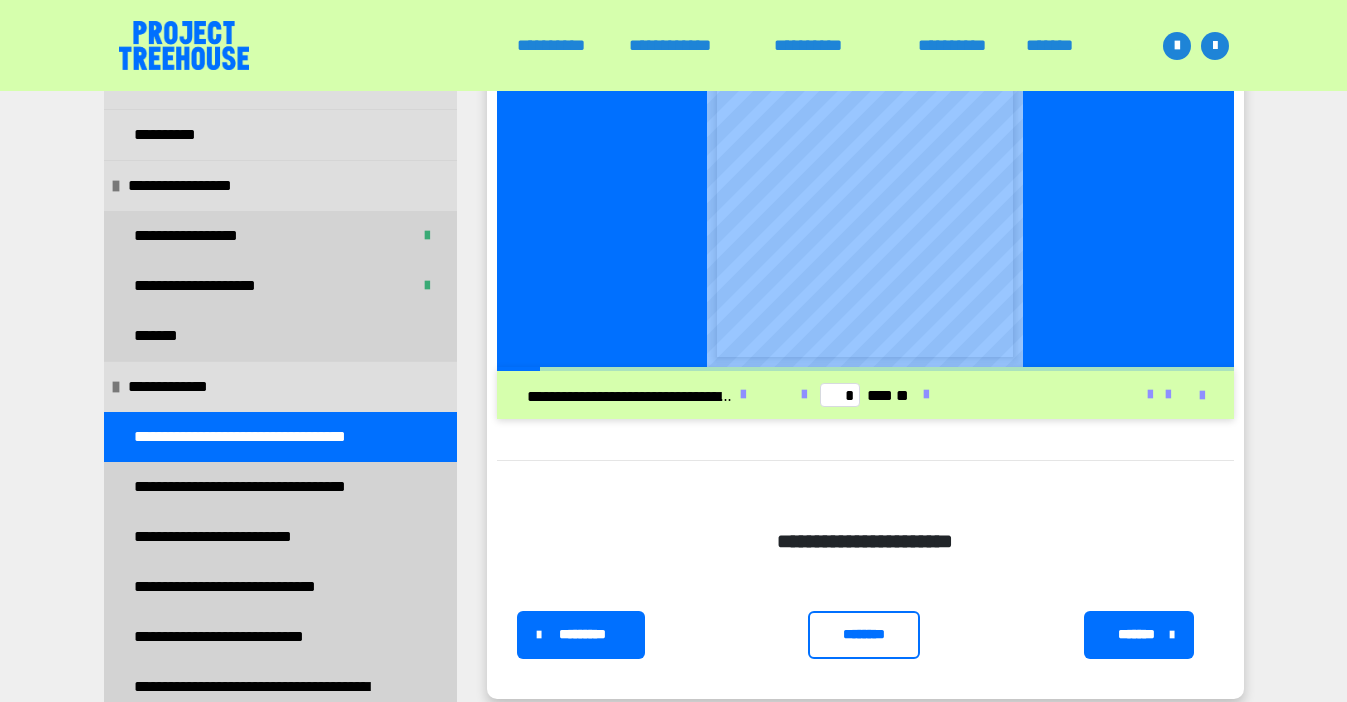 click on "********" at bounding box center (864, 635) 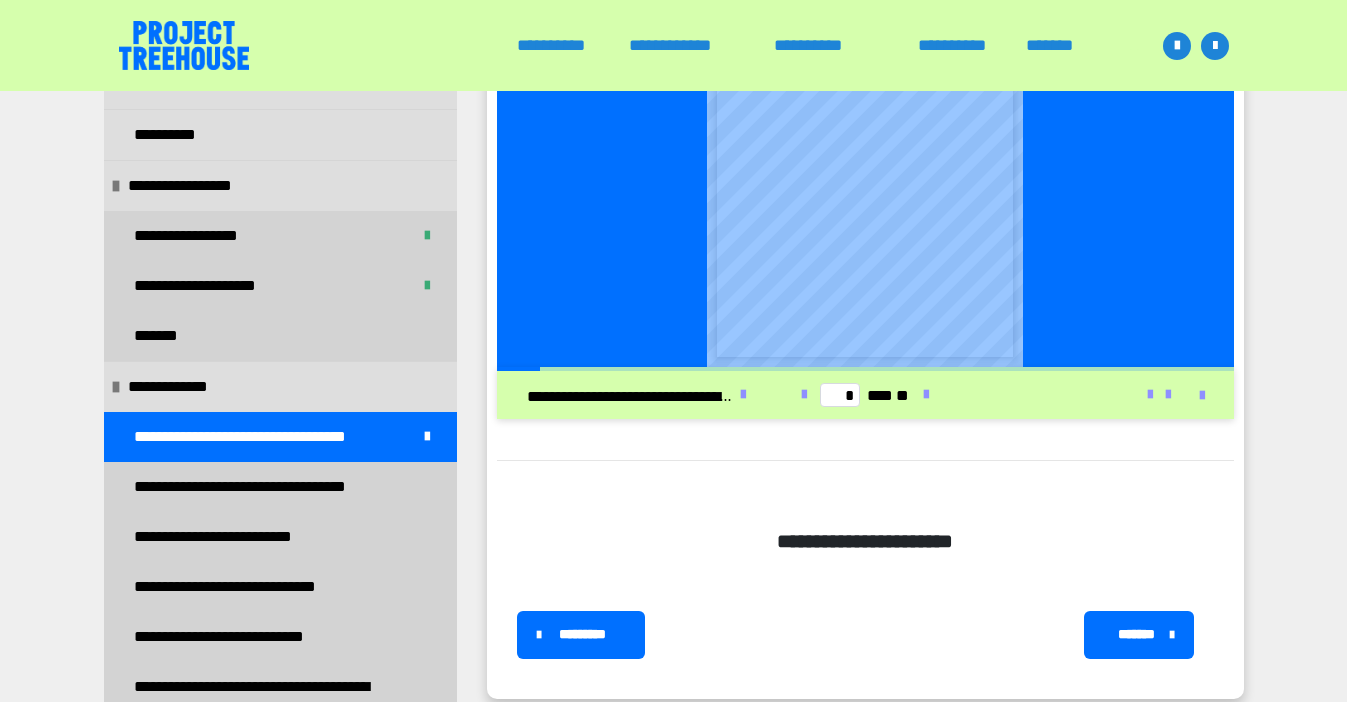 click on "*******" at bounding box center [1137, 634] 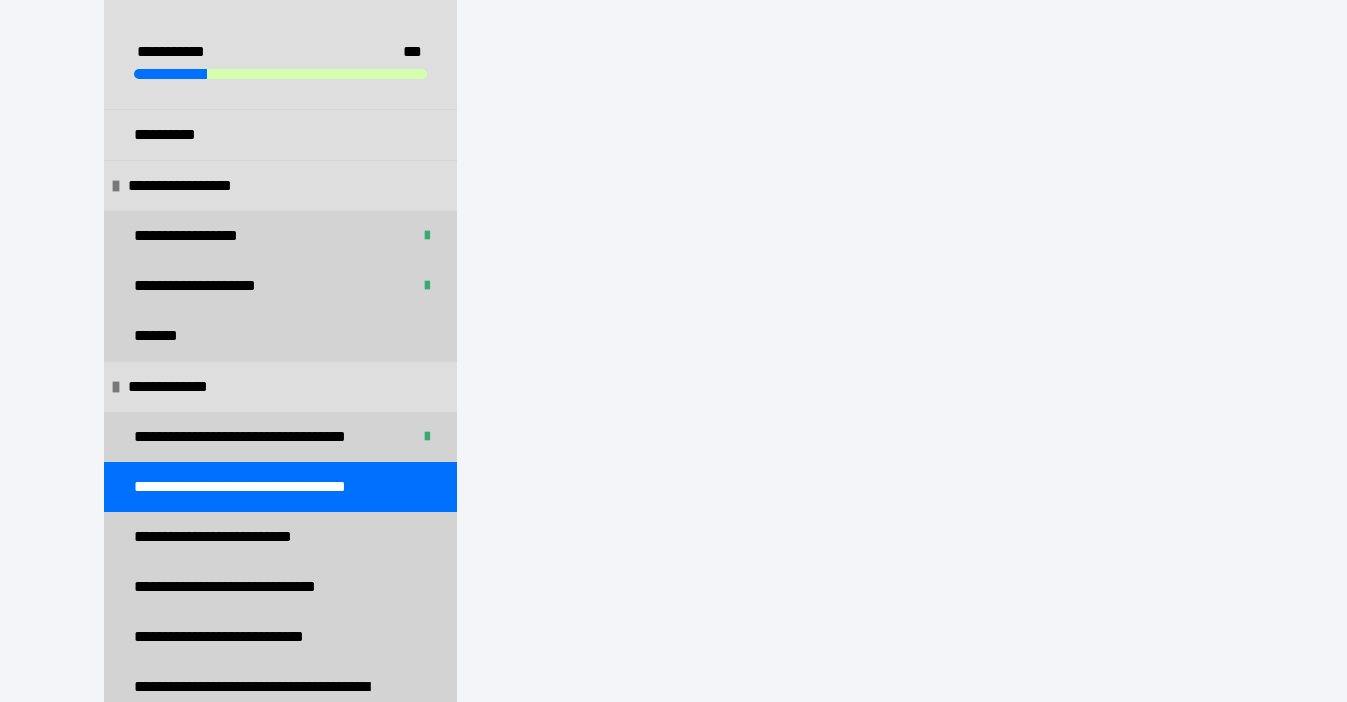 scroll, scrollTop: 758, scrollLeft: 0, axis: vertical 